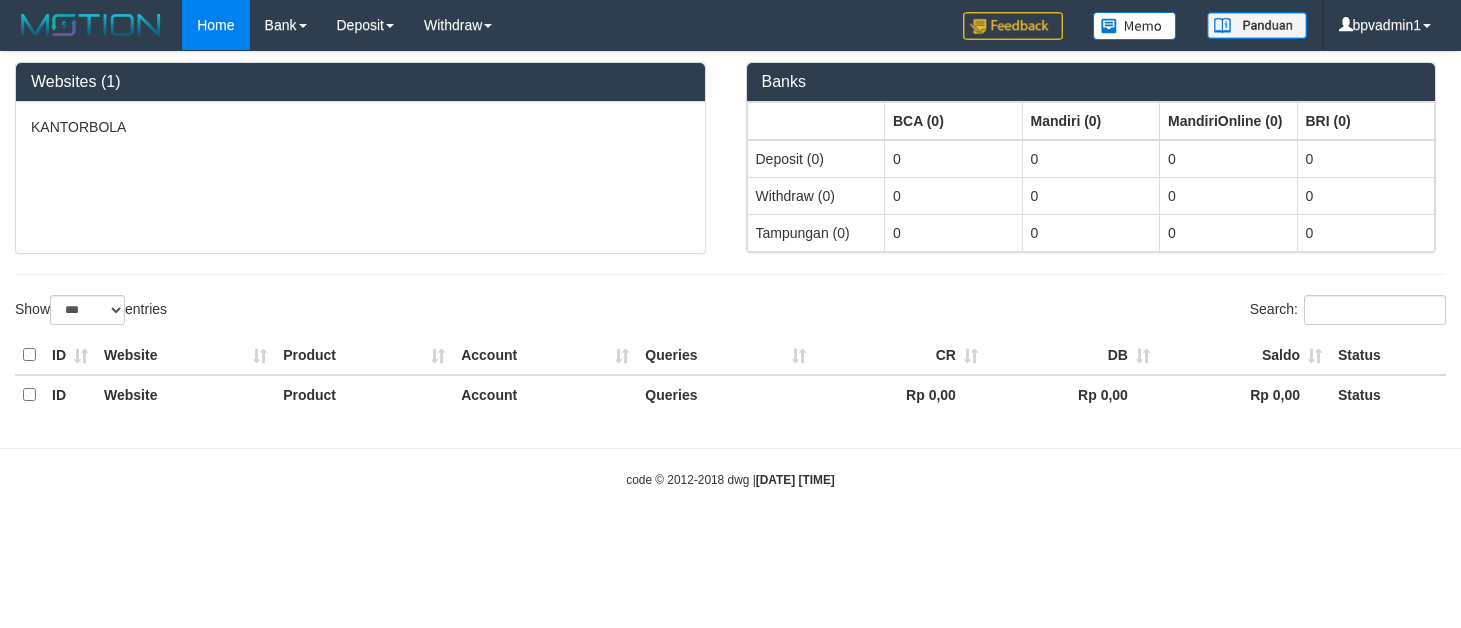 select on "***" 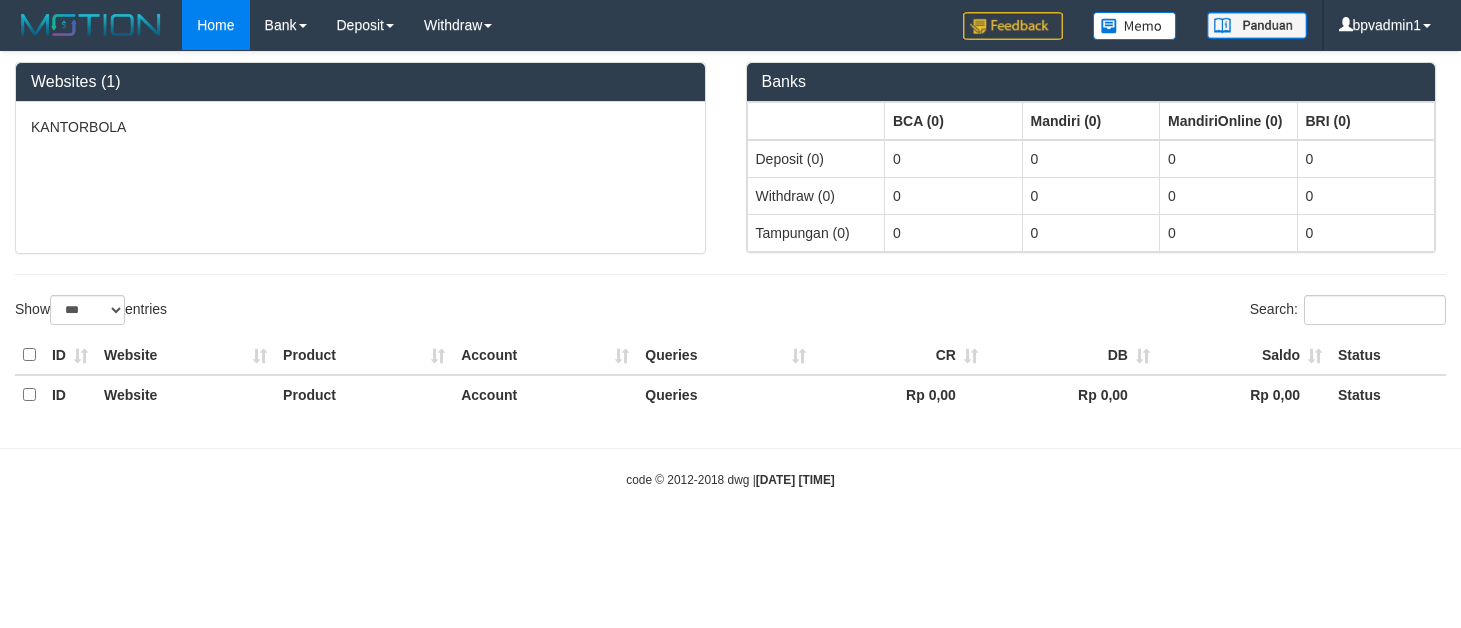 scroll, scrollTop: 0, scrollLeft: 0, axis: both 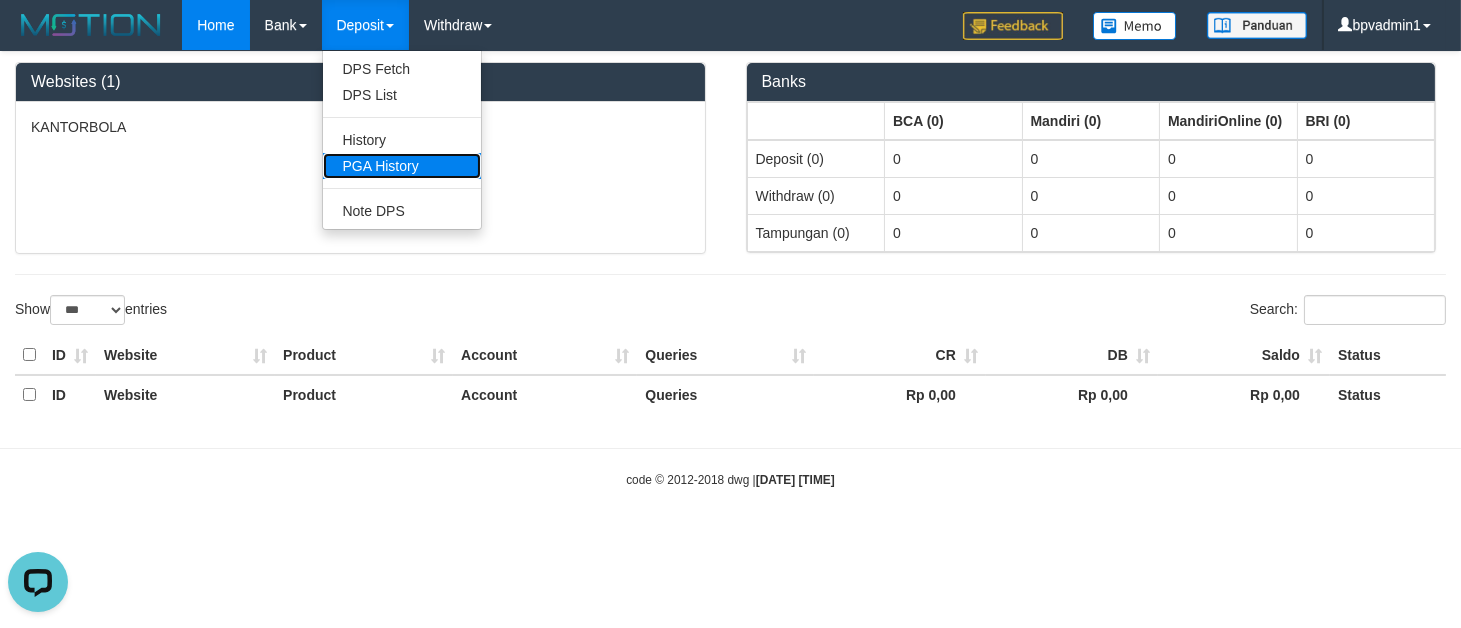 click on "PGA History" at bounding box center [402, 166] 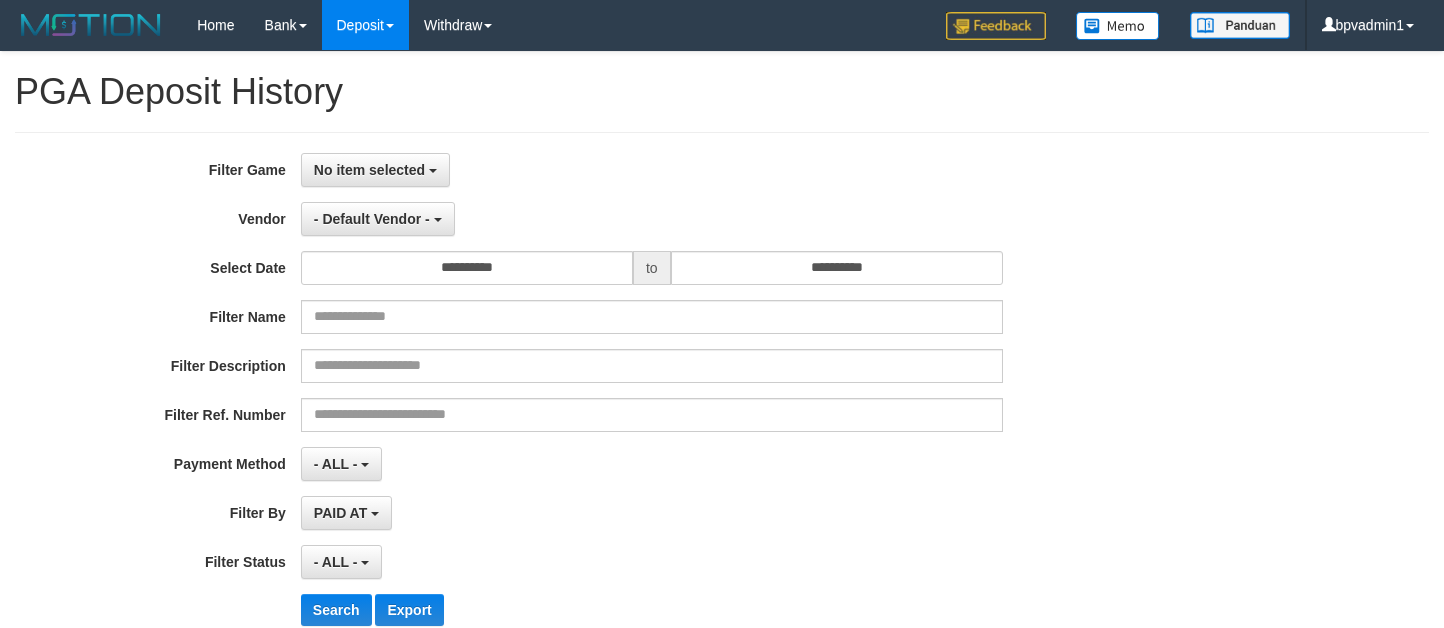 select 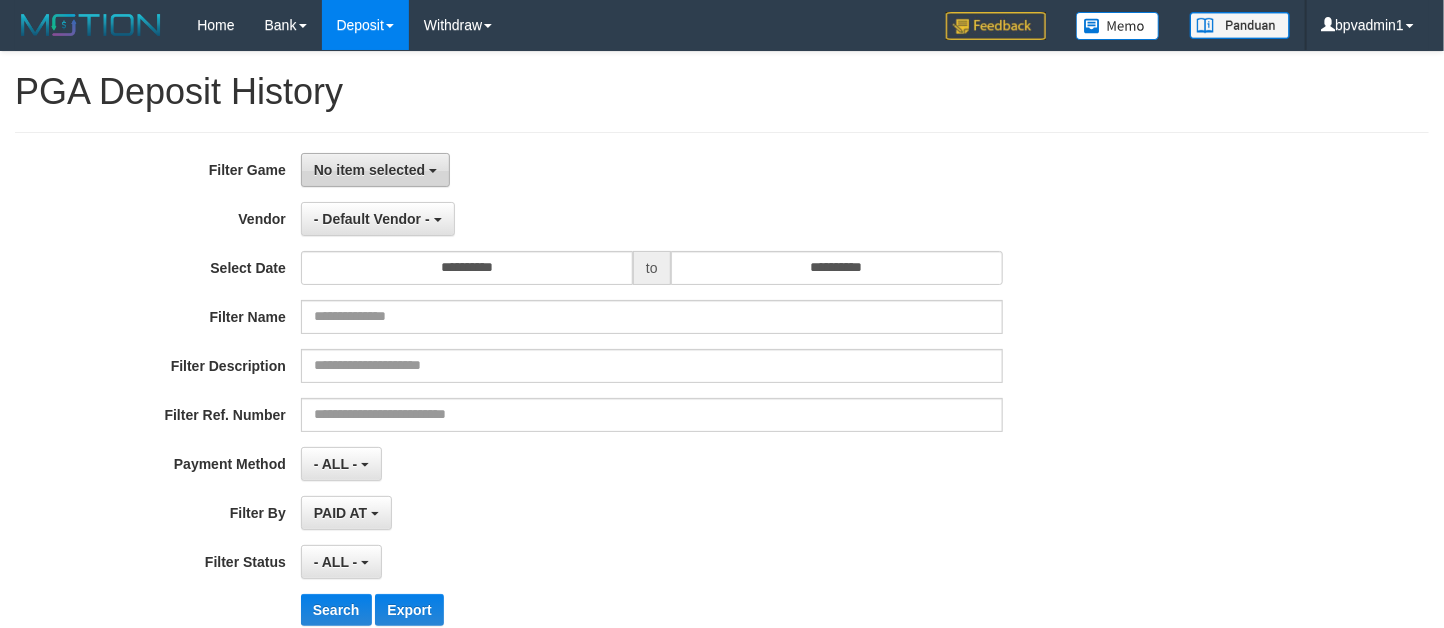 drag, startPoint x: 384, startPoint y: 167, endPoint x: 387, endPoint y: 210, distance: 43.104523 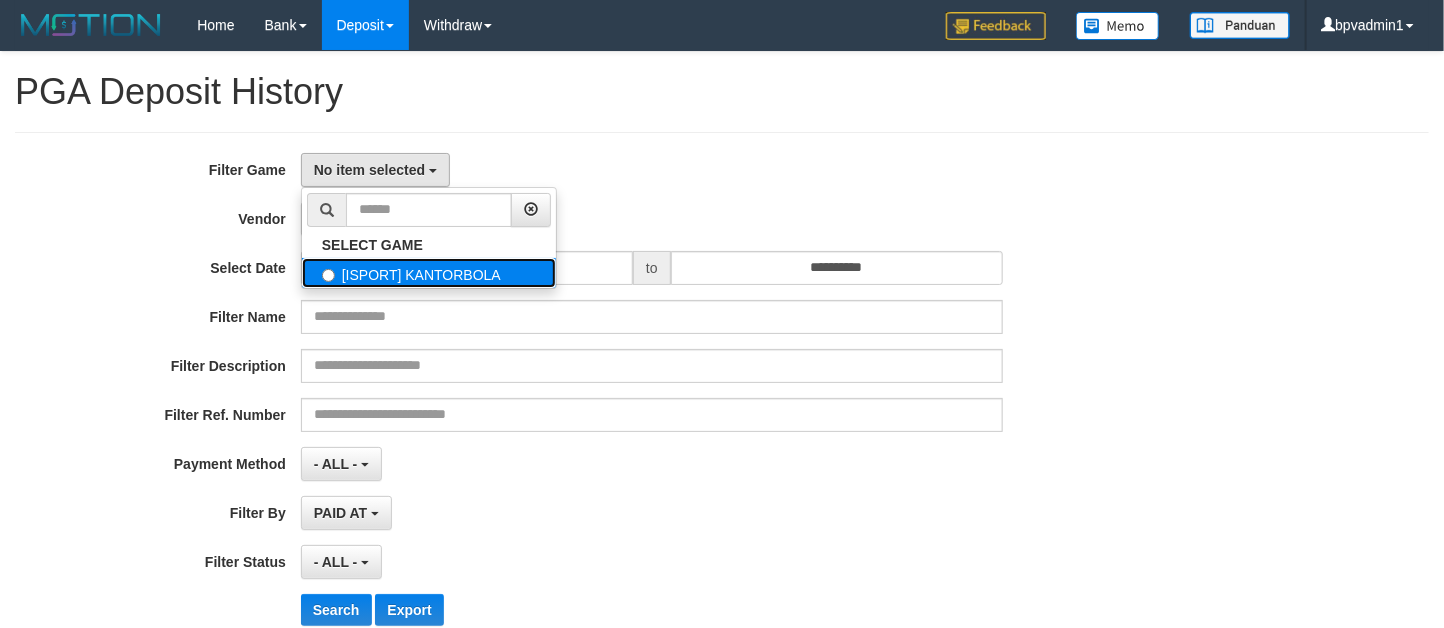 click on "[ISPORT] KANTORBOLA" at bounding box center [429, 273] 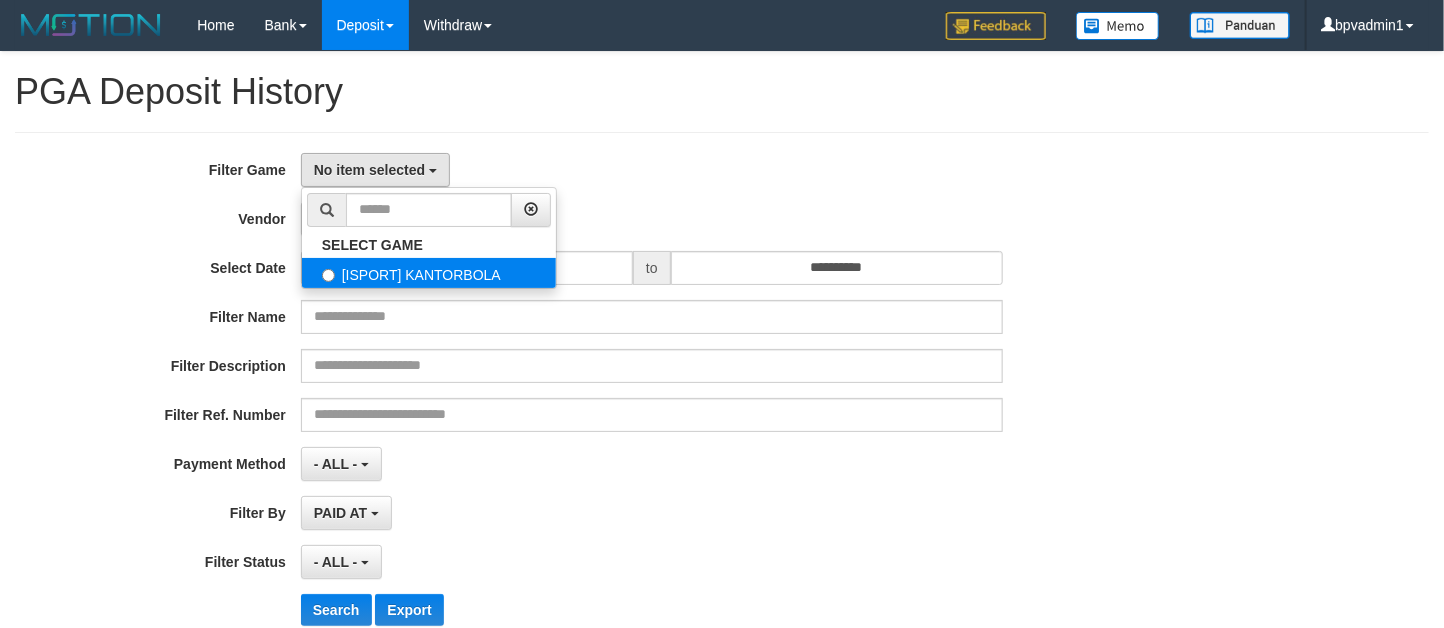 select on "****" 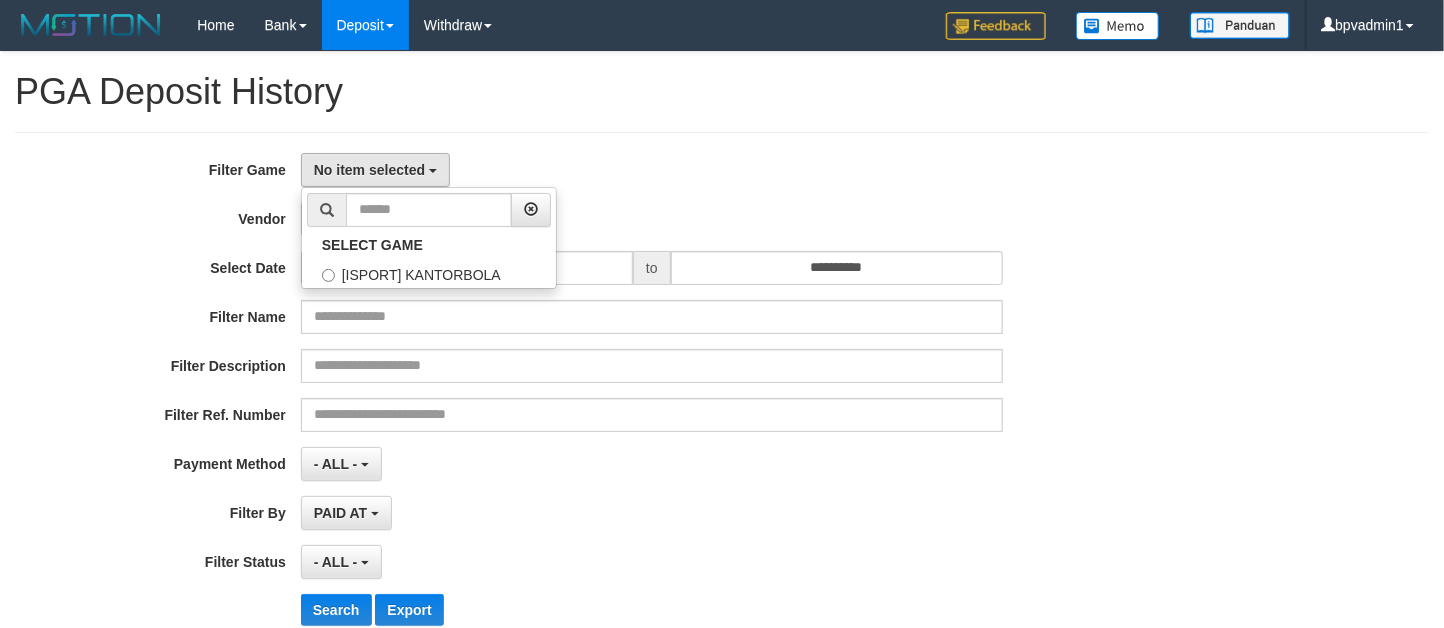 scroll, scrollTop: 17, scrollLeft: 0, axis: vertical 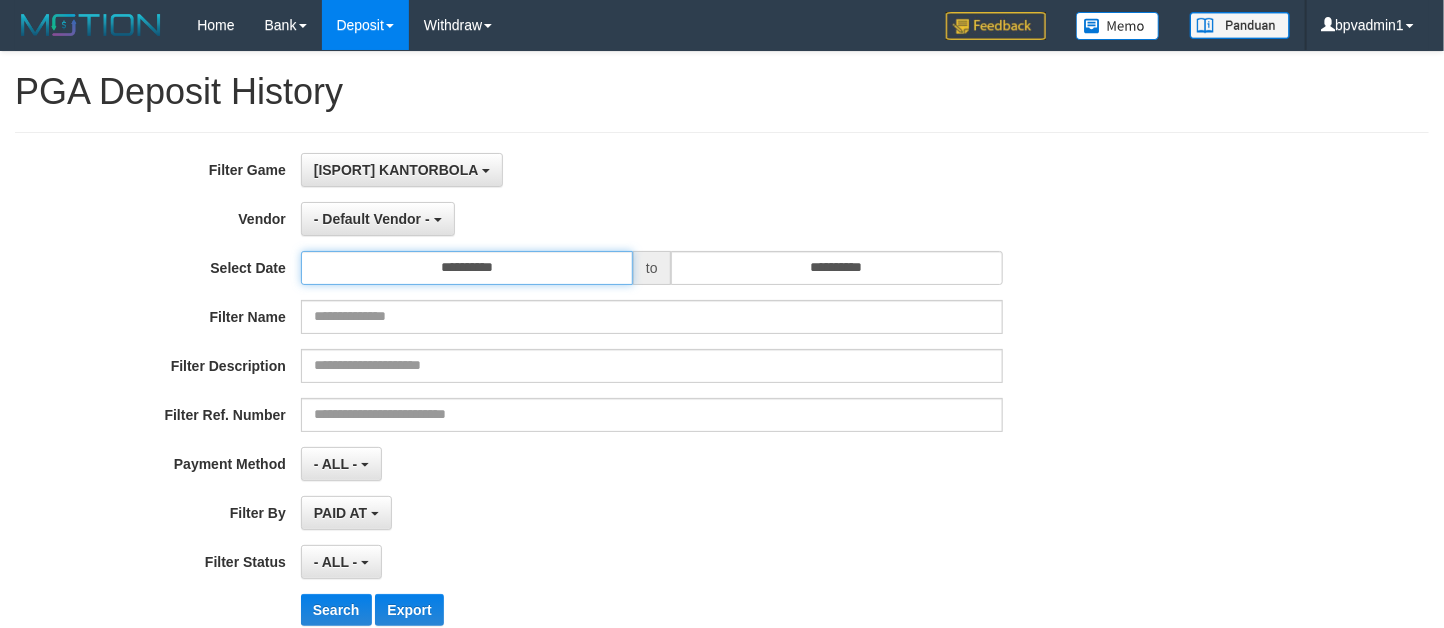click on "**********" at bounding box center [467, 268] 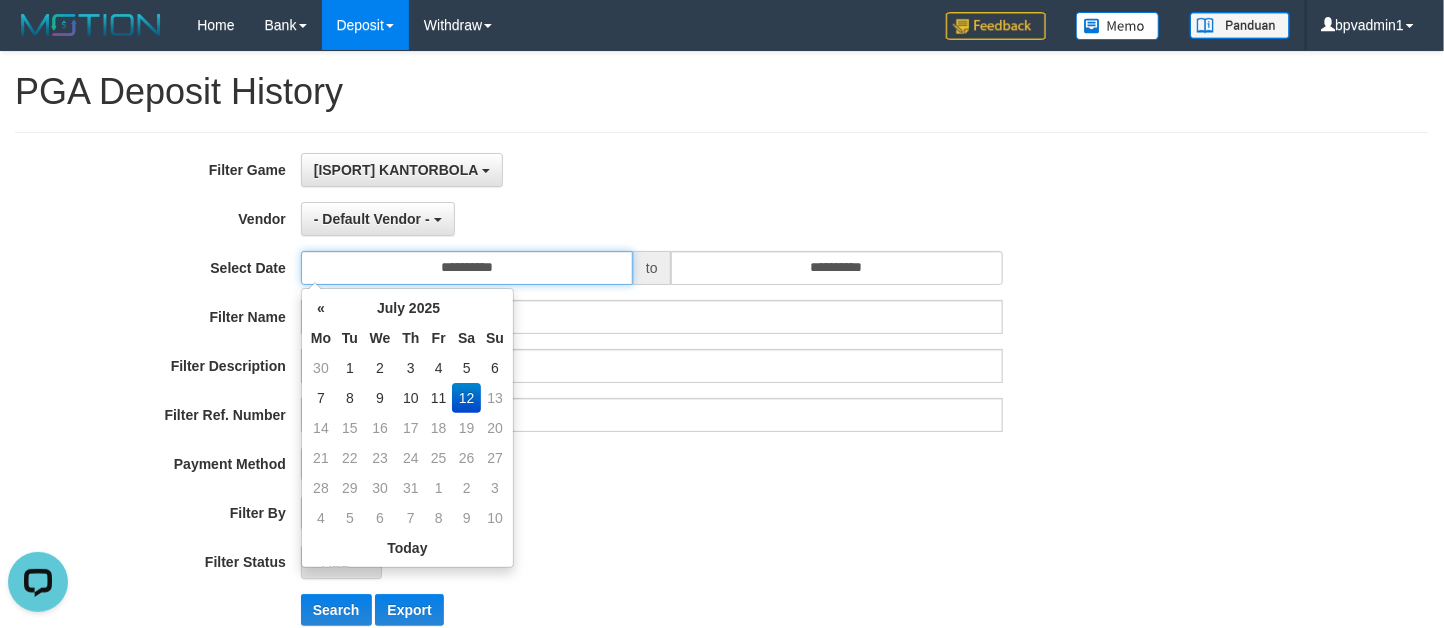 scroll, scrollTop: 0, scrollLeft: 0, axis: both 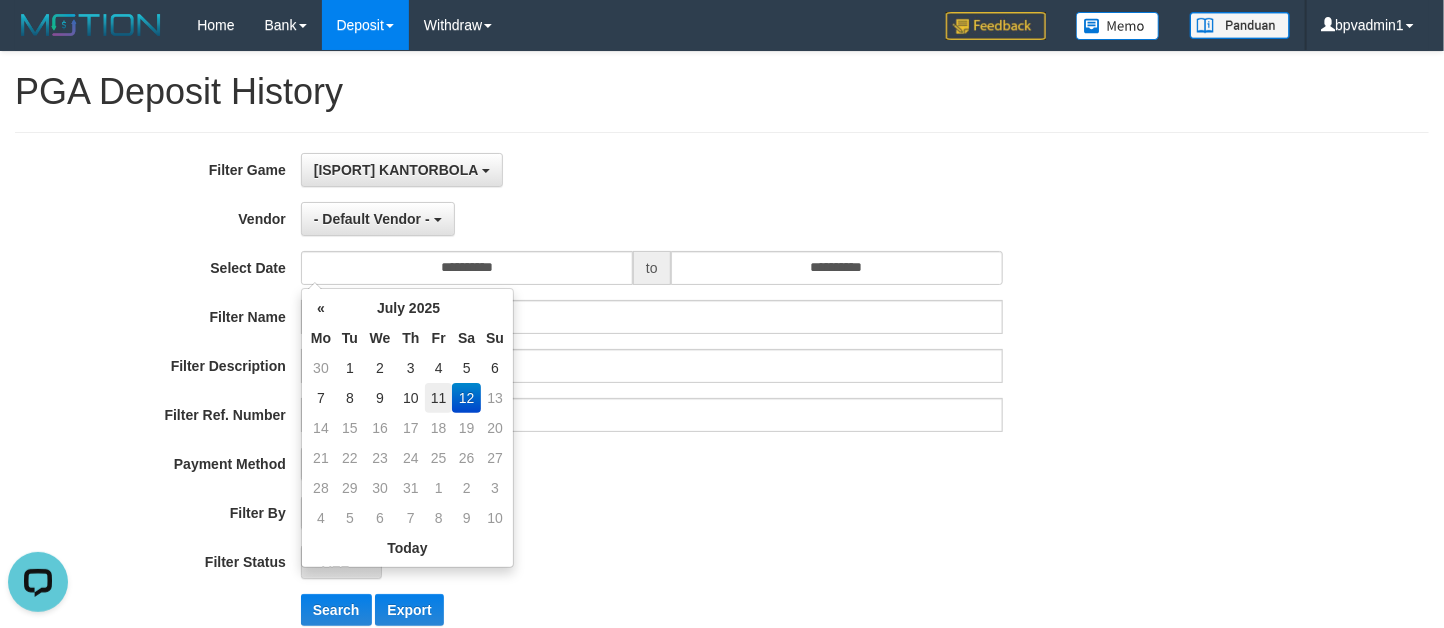 click on "11" at bounding box center (438, 398) 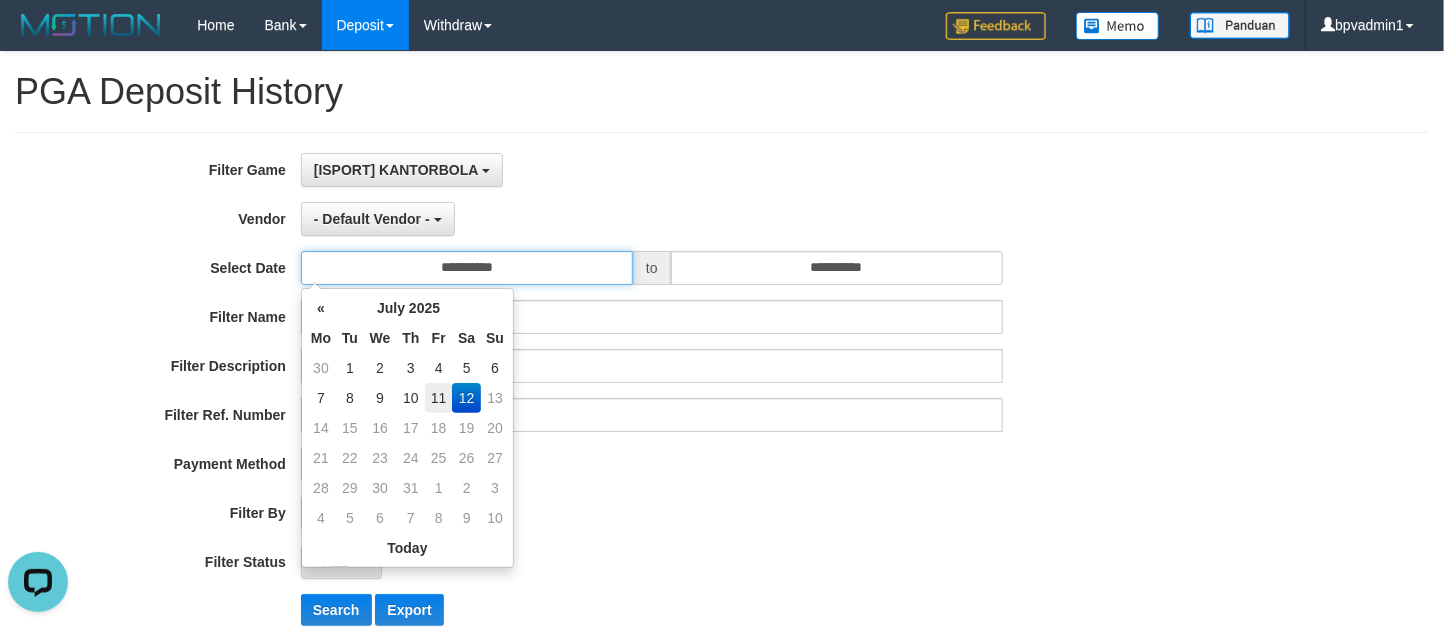 type on "**********" 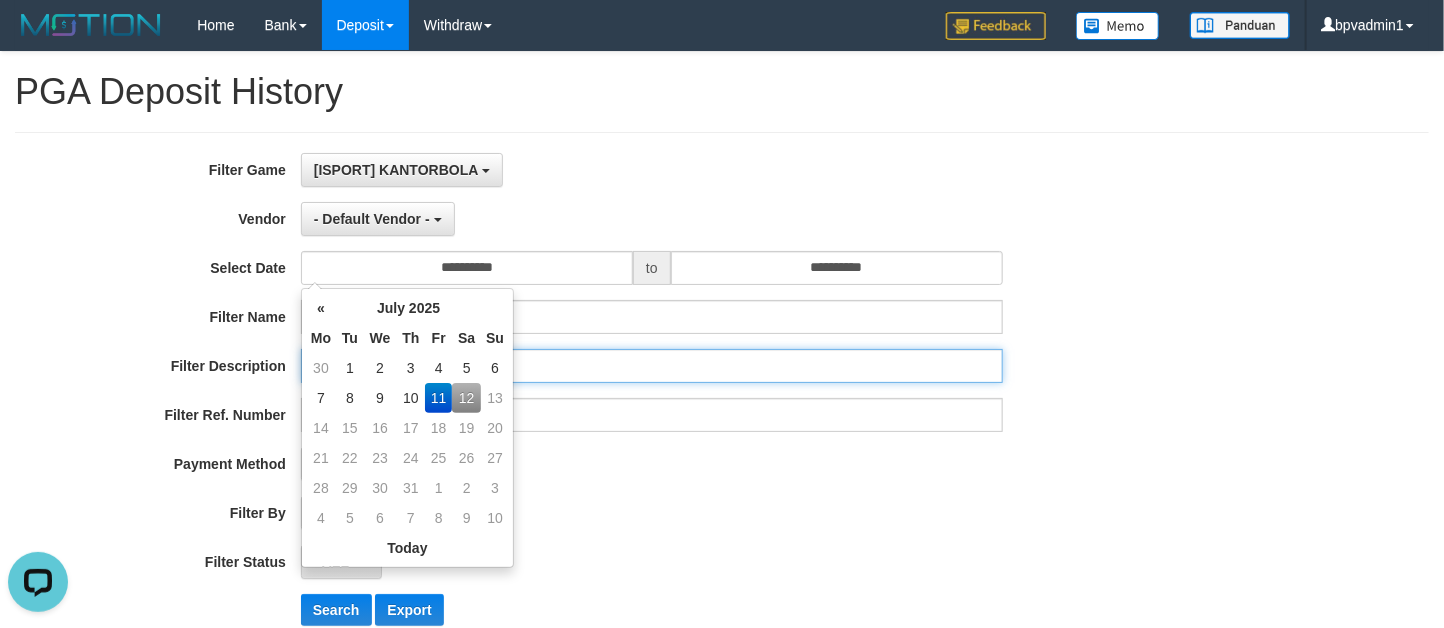 click at bounding box center [652, 366] 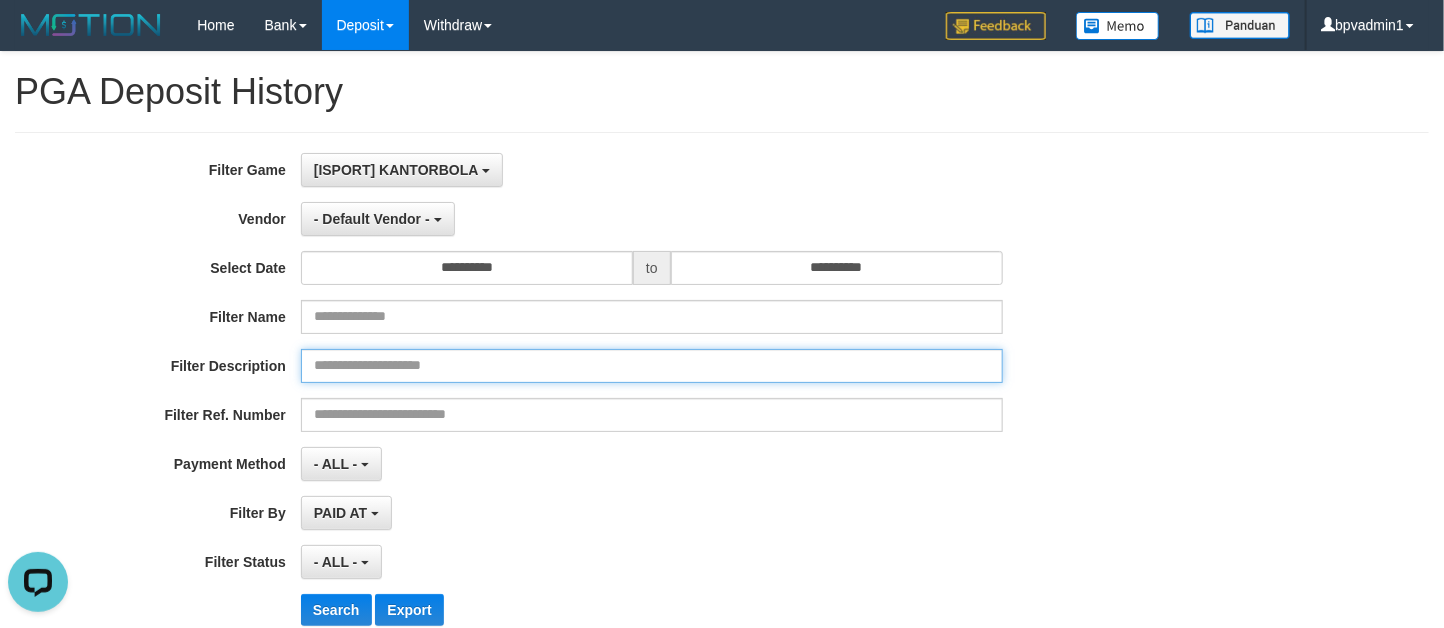 click at bounding box center [652, 366] 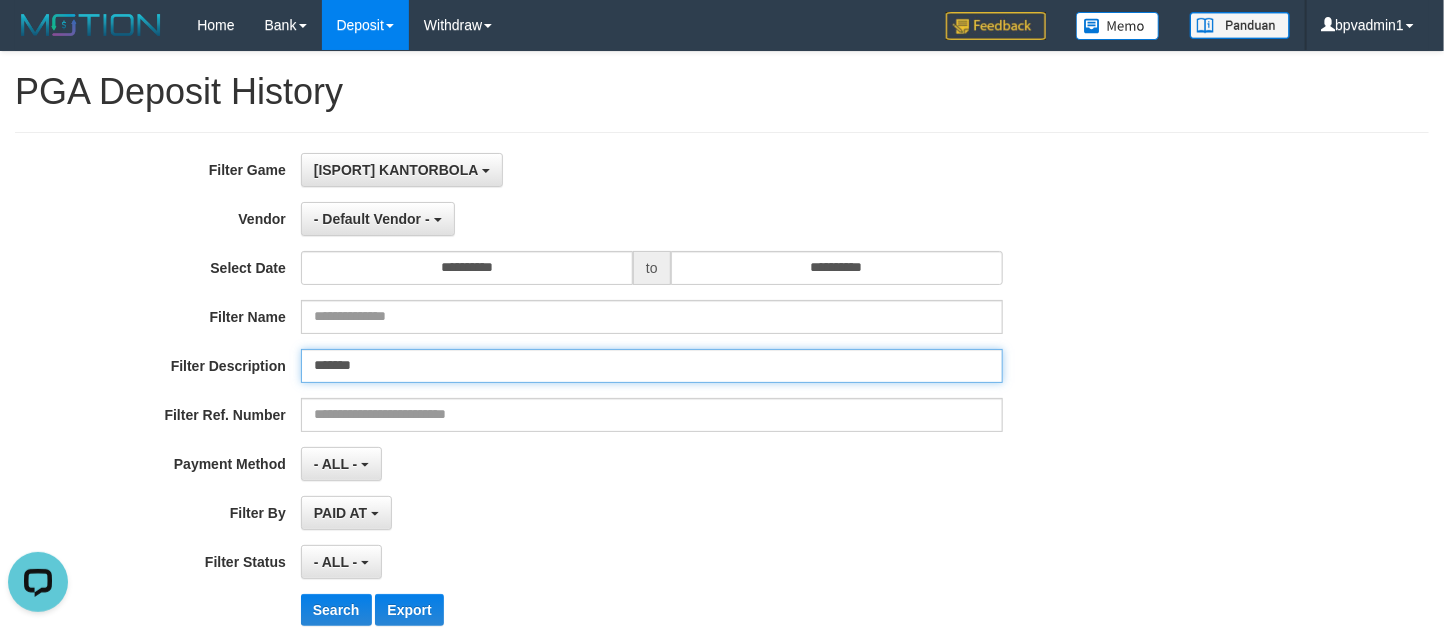 type on "*******" 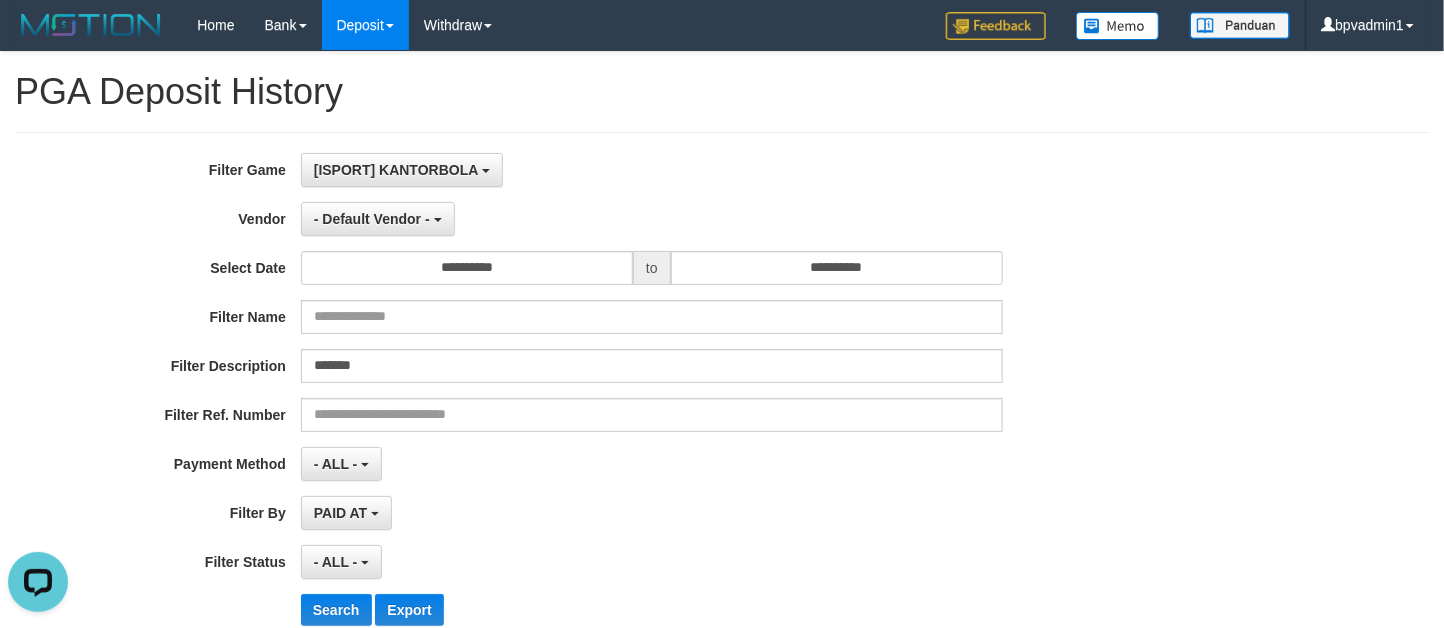 click on "**********" at bounding box center [601, 397] 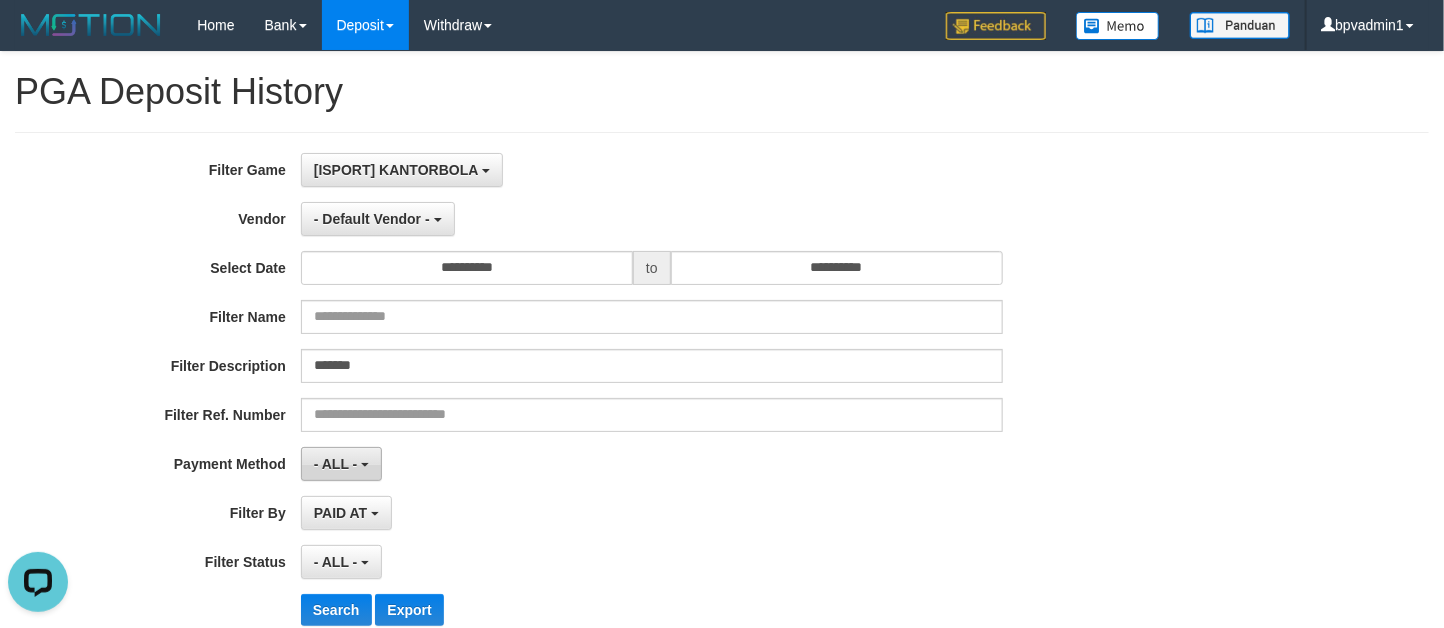 click on "- ALL -" at bounding box center (341, 464) 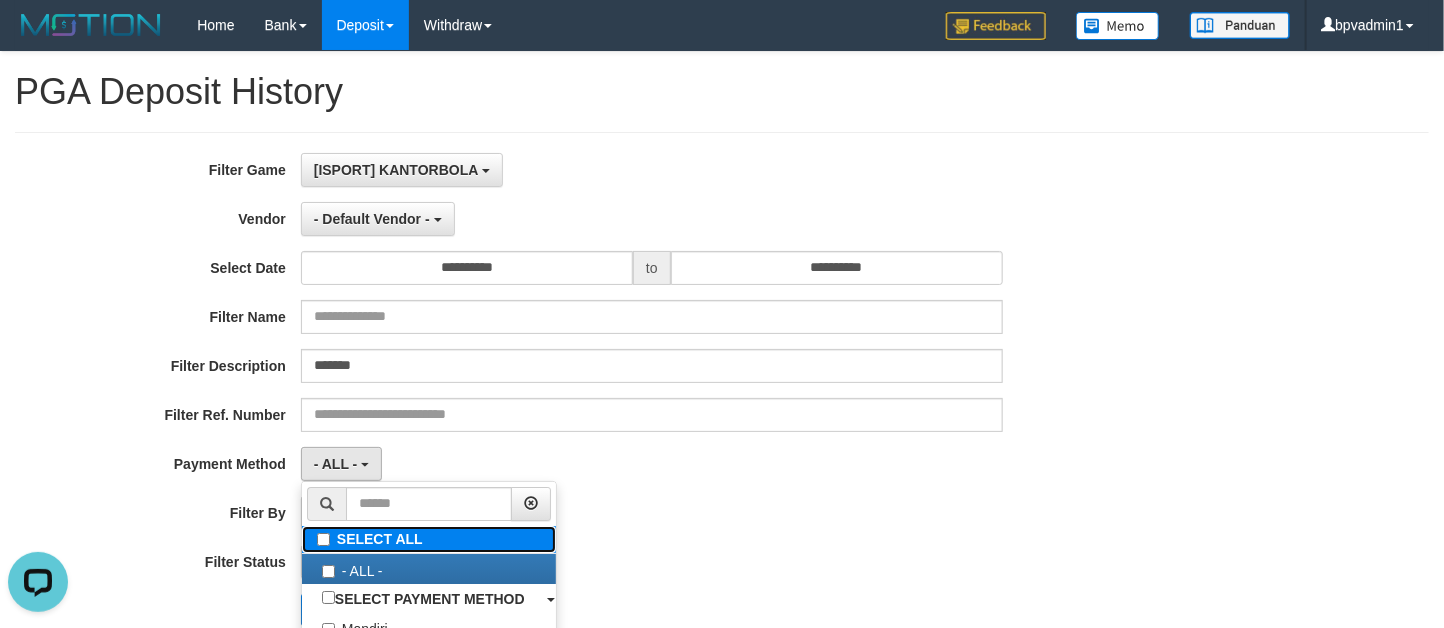 click on "SELECT ALL" at bounding box center (429, 539) 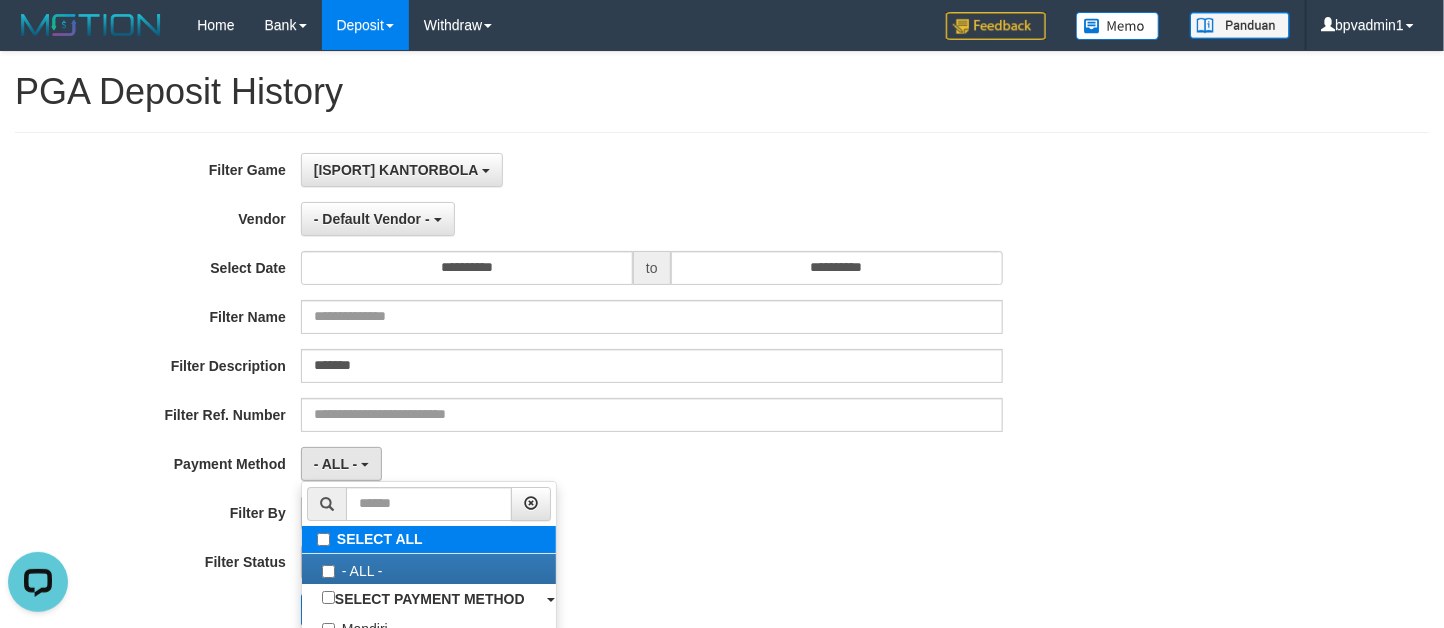 type 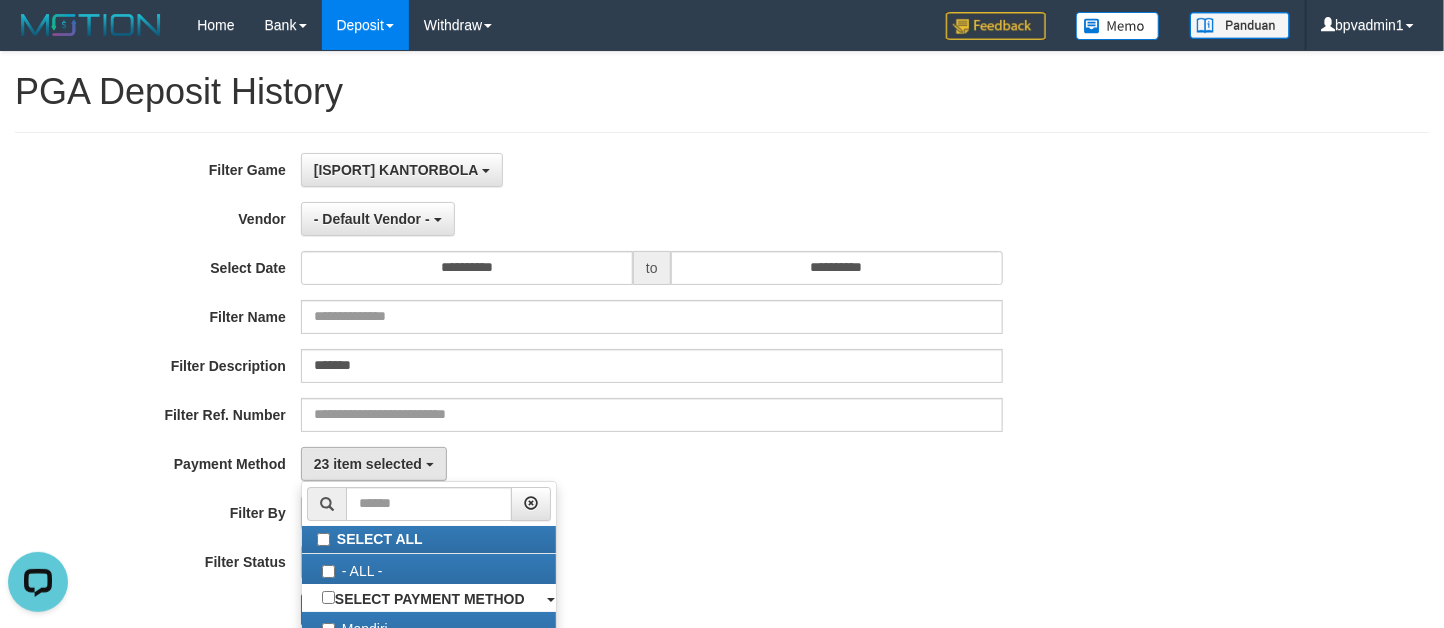 drag, startPoint x: 828, startPoint y: 503, endPoint x: 385, endPoint y: 483, distance: 443.45123 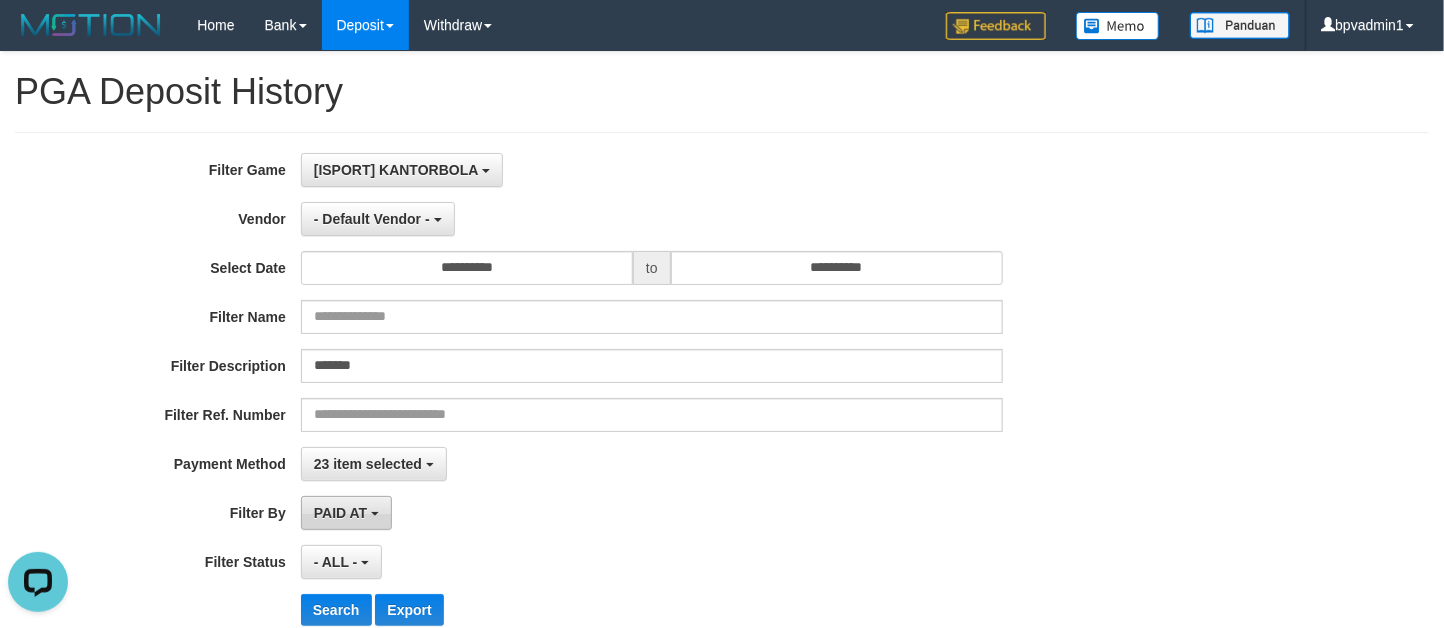 click on "PAID AT" at bounding box center (340, 513) 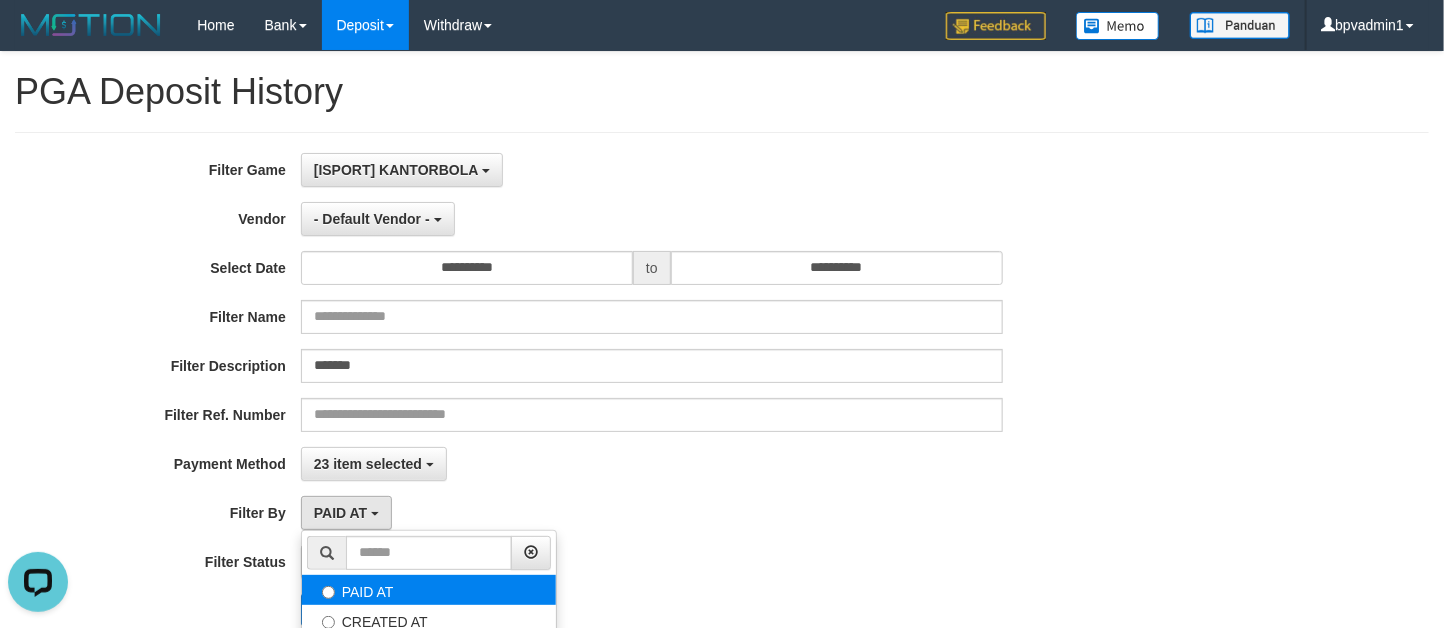click on "PAID AT" at bounding box center [429, 590] 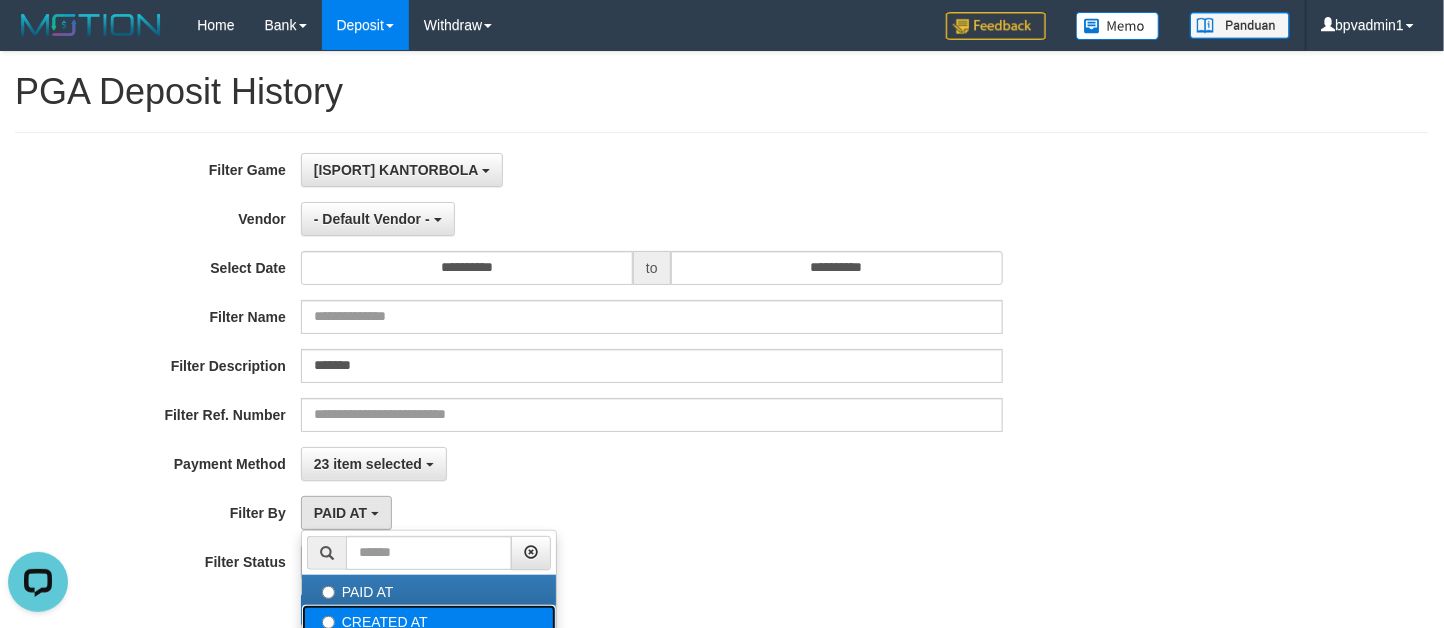 click on "CREATED AT" at bounding box center (429, 620) 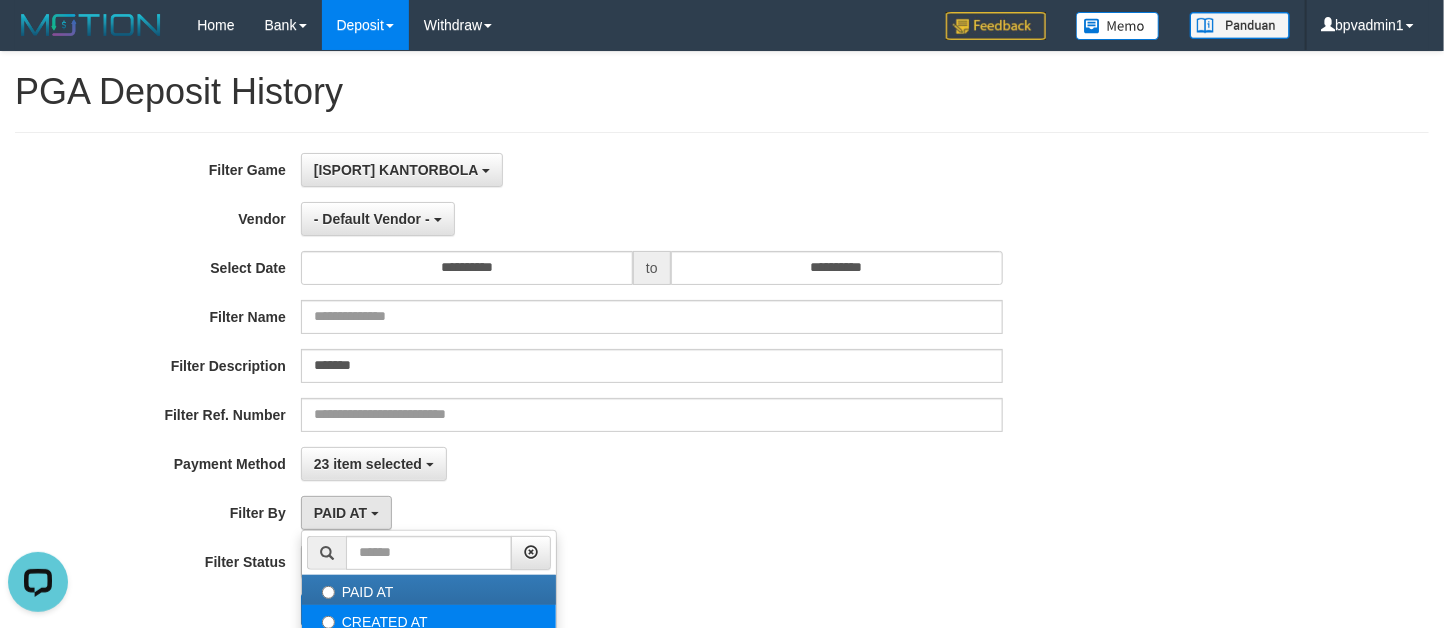 select on "*" 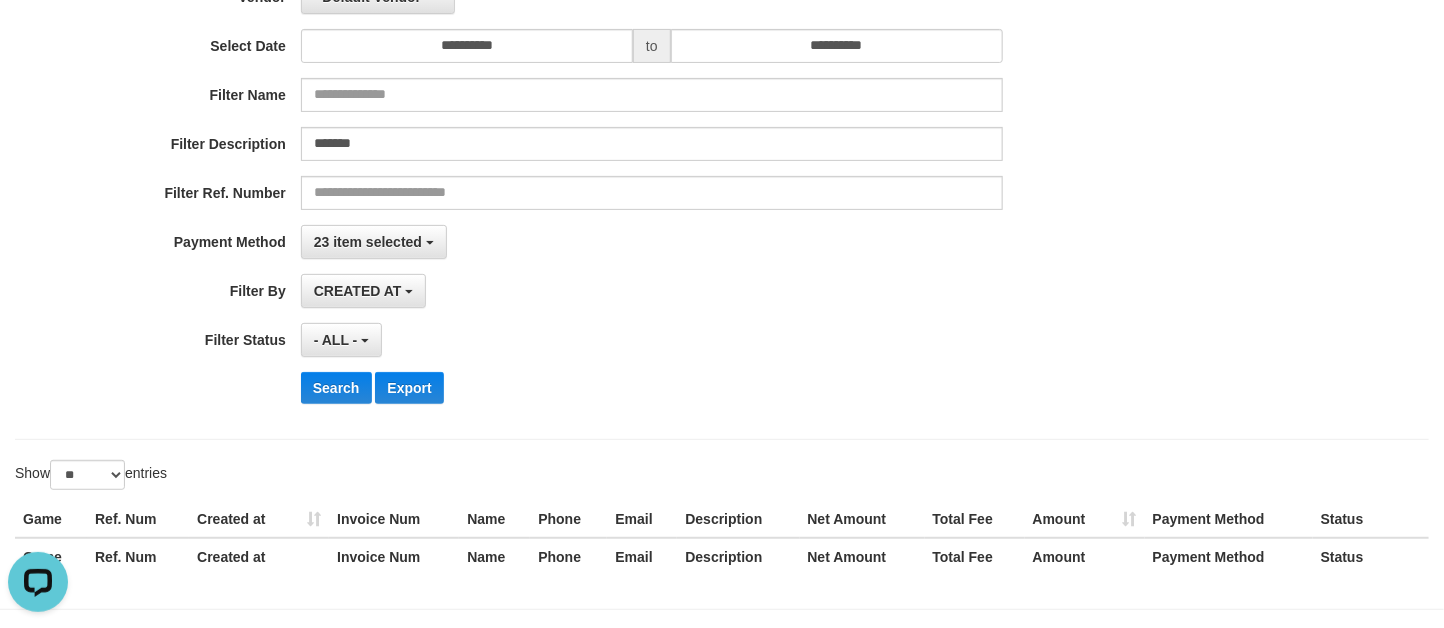 scroll, scrollTop: 223, scrollLeft: 0, axis: vertical 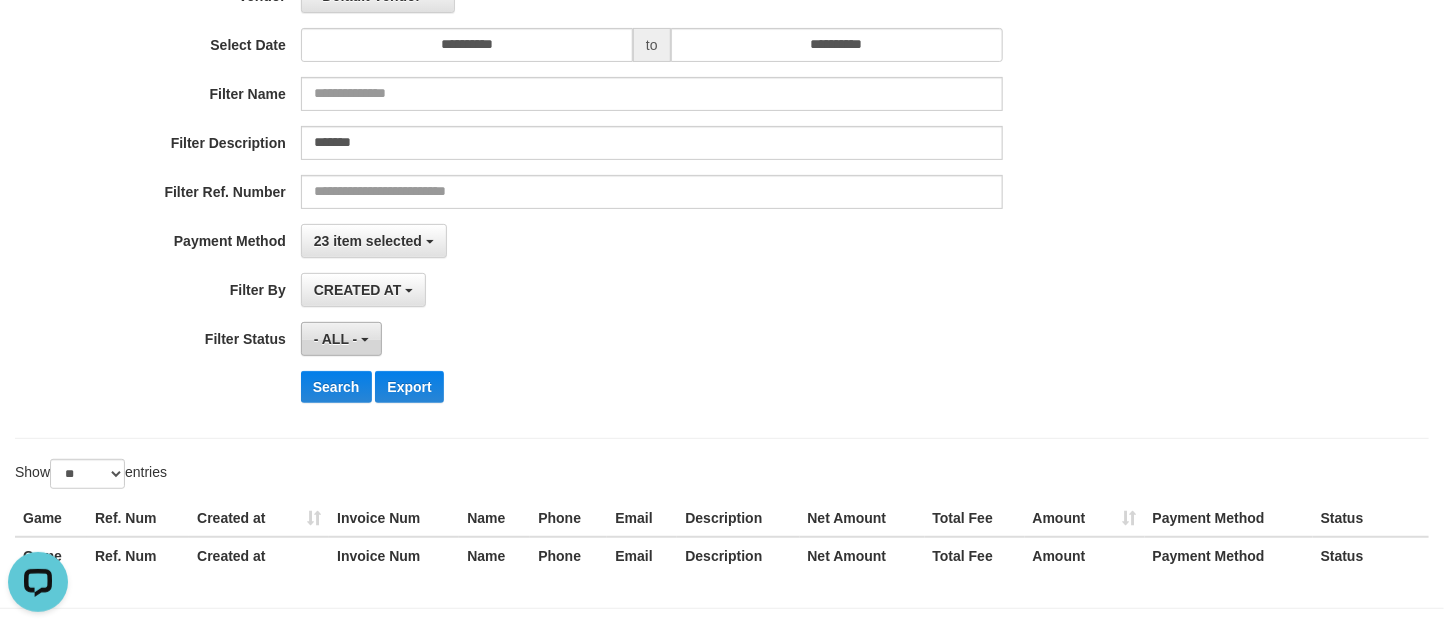 click on "- ALL -" at bounding box center (341, 339) 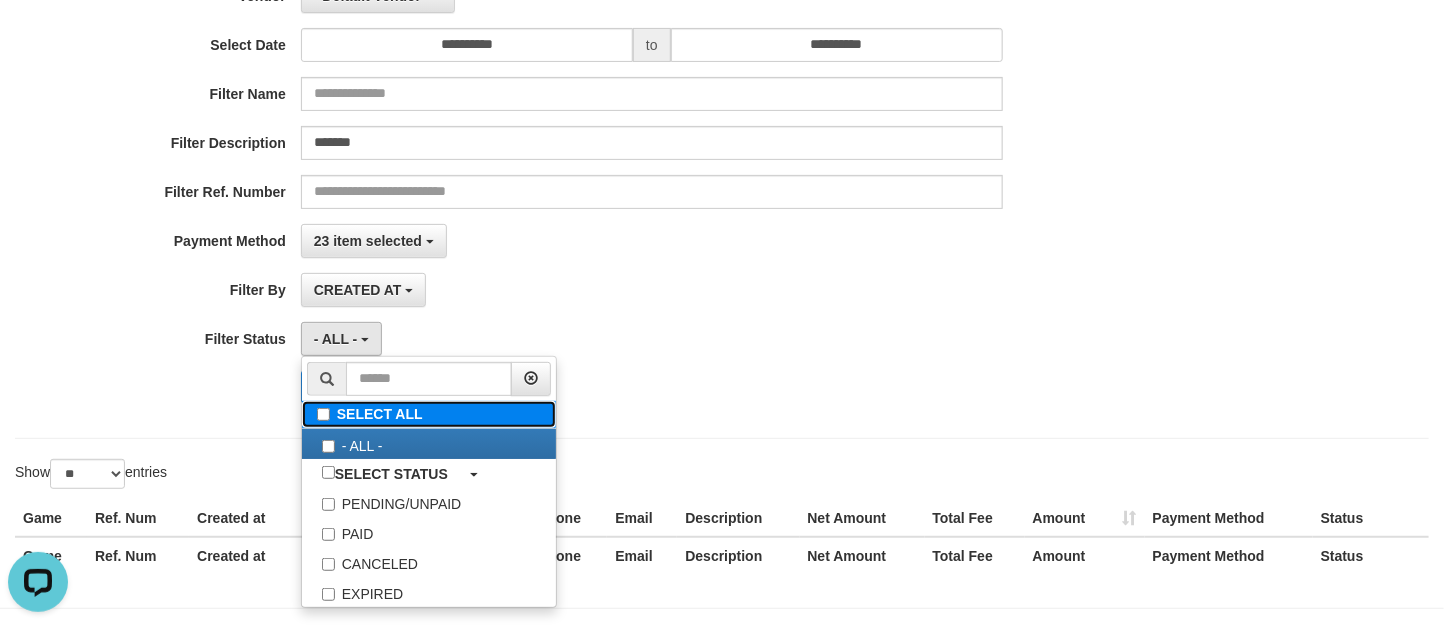click on "SELECT ALL" at bounding box center (429, 414) 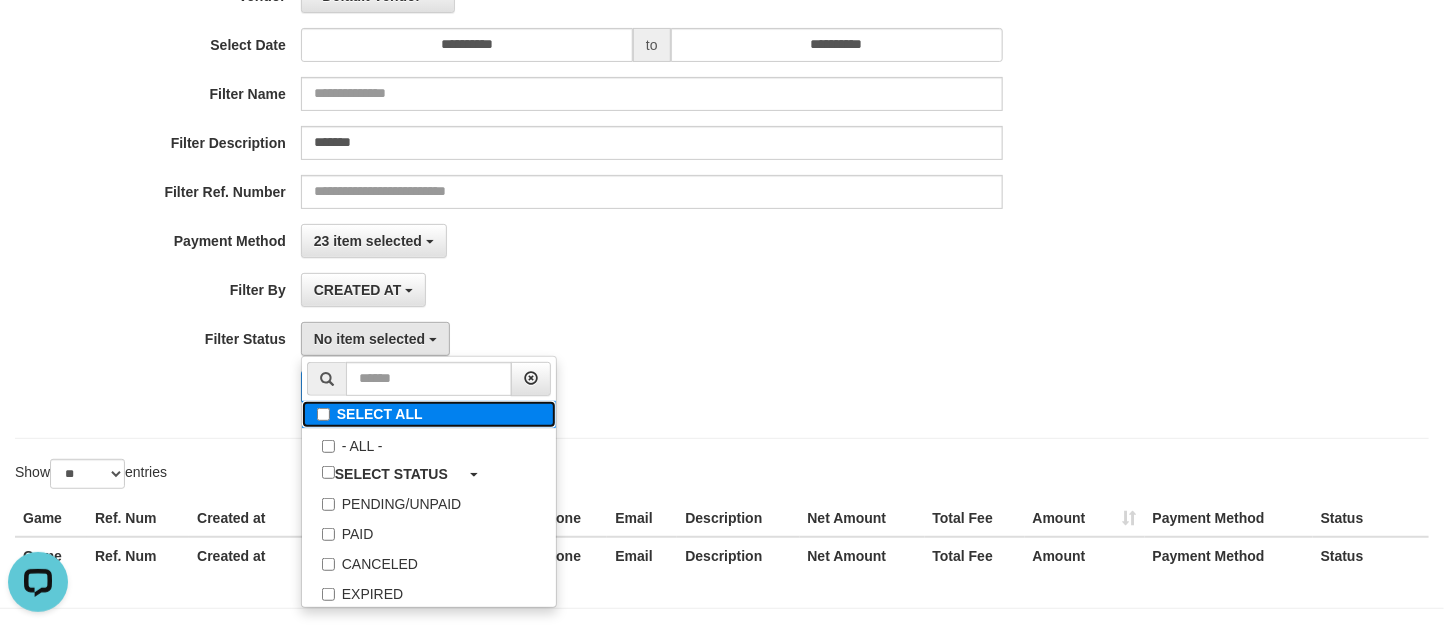 click on "SELECT ALL" at bounding box center [429, 414] 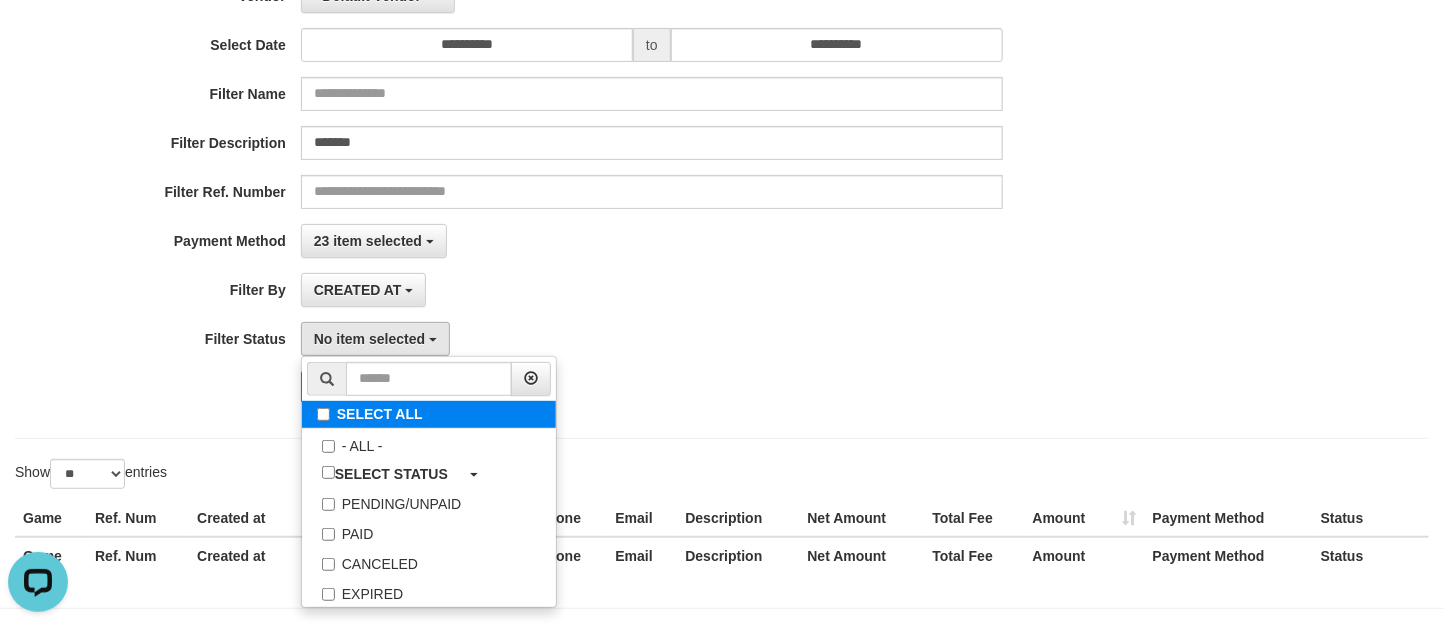 select on "***" 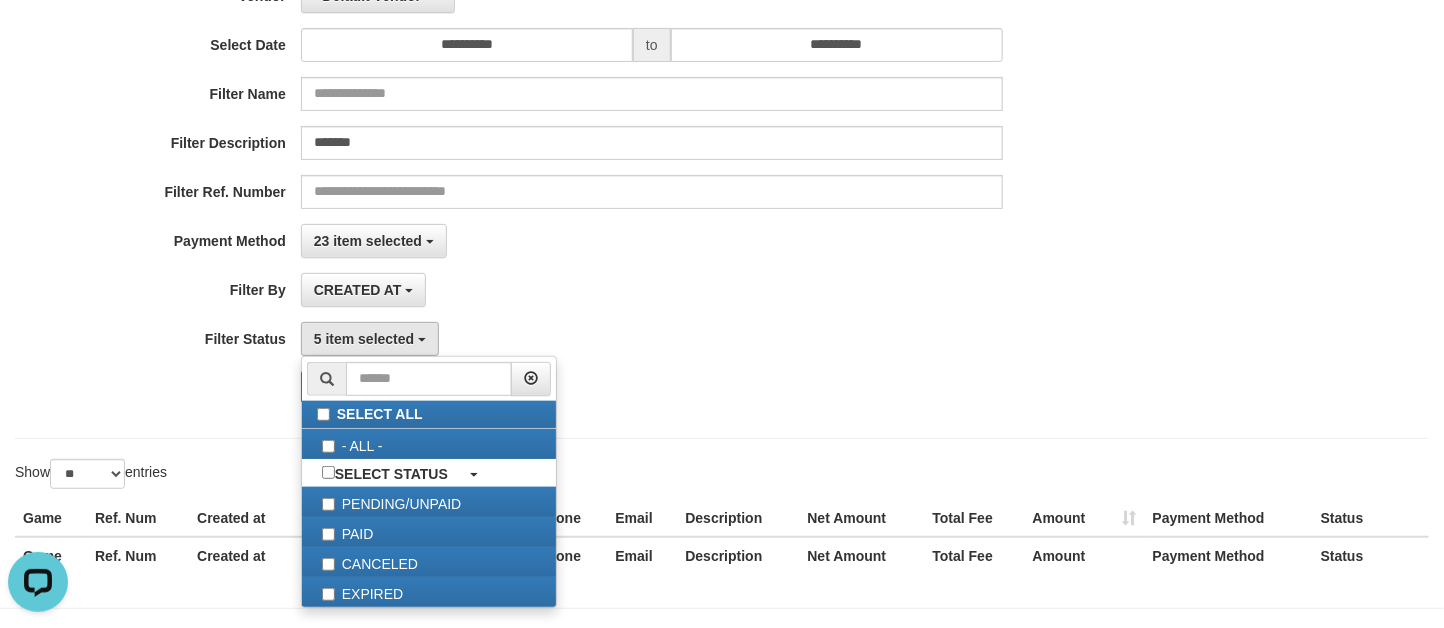 drag, startPoint x: 722, startPoint y: 336, endPoint x: 678, endPoint y: 343, distance: 44.553337 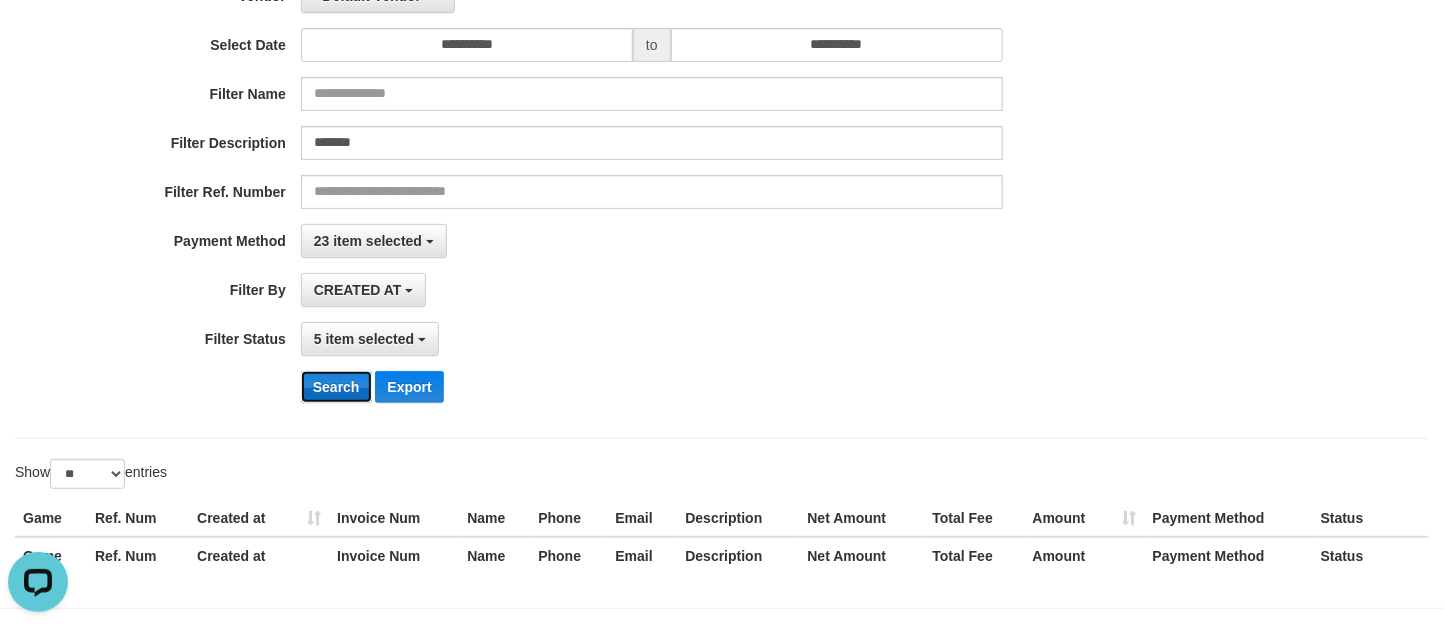 click on "Search" at bounding box center (336, 387) 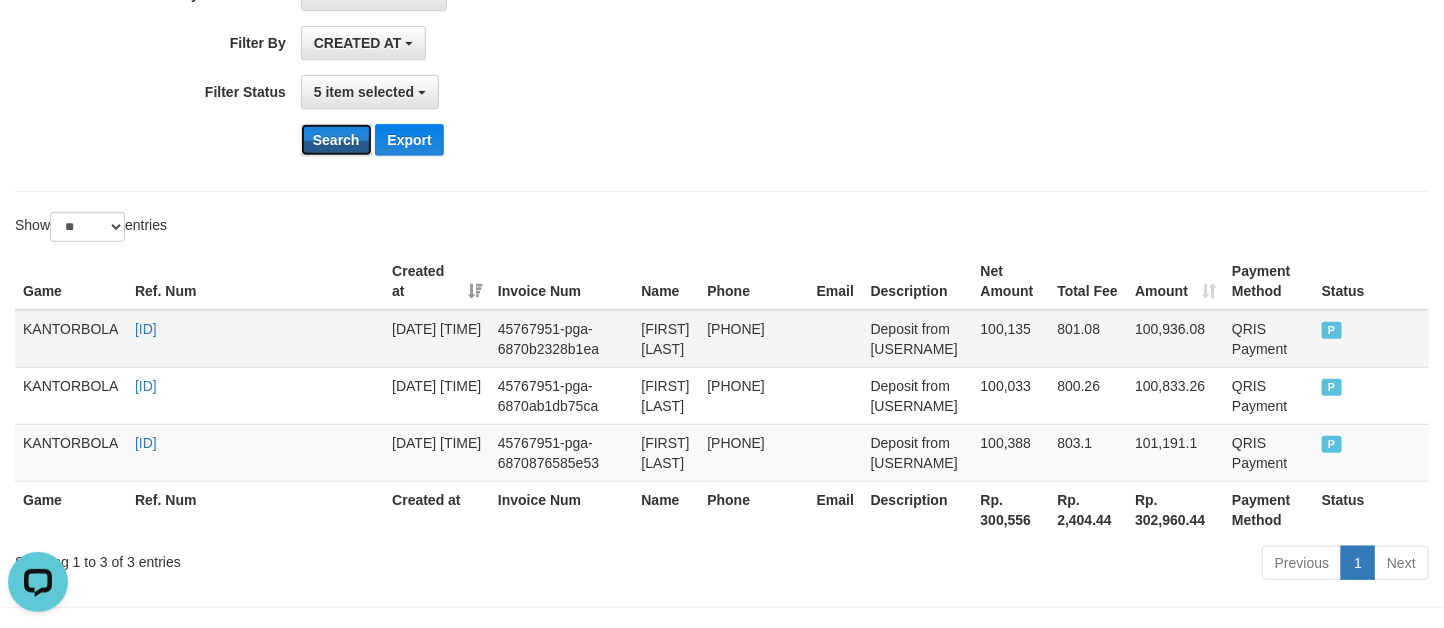 scroll, scrollTop: 430, scrollLeft: 0, axis: vertical 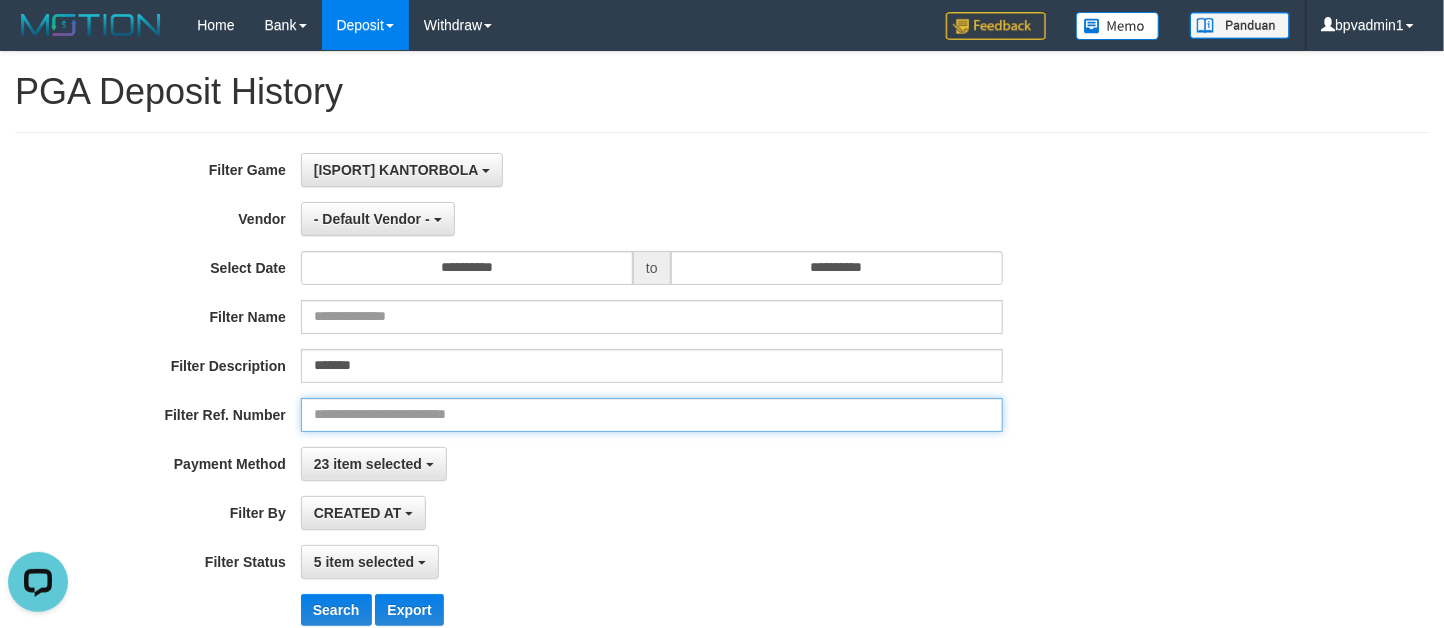 click at bounding box center [652, 415] 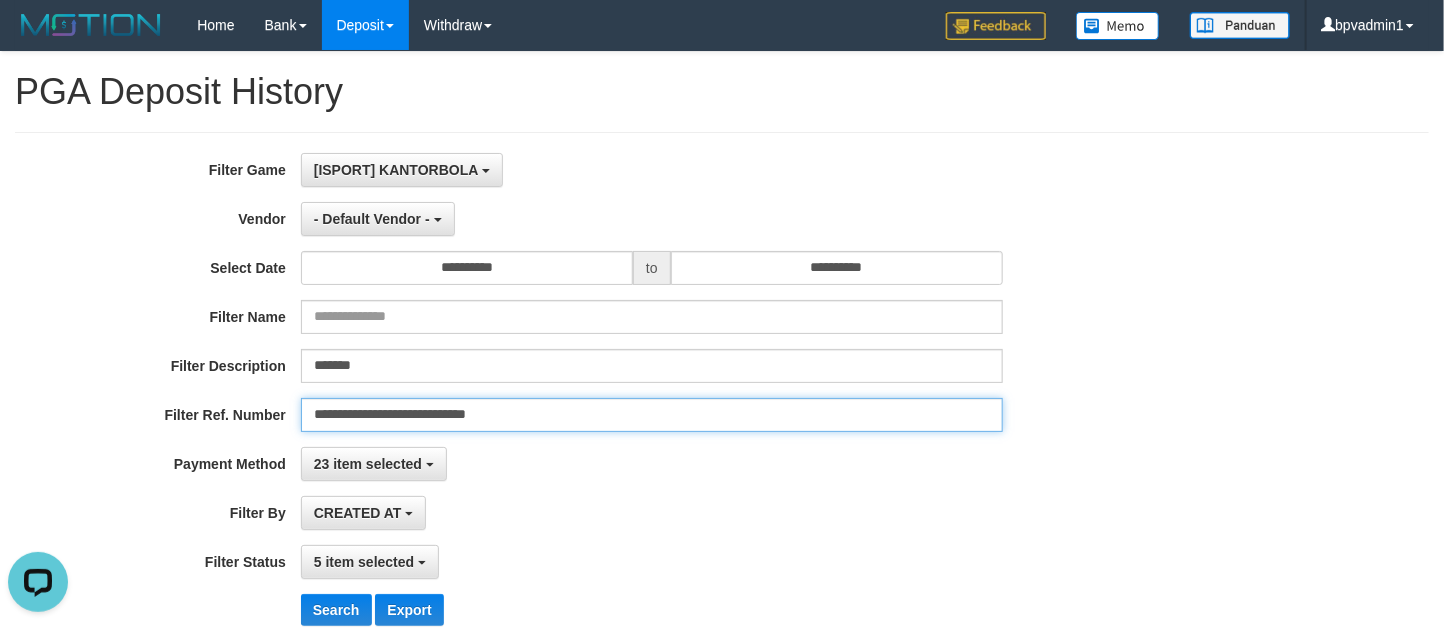 type on "**********" 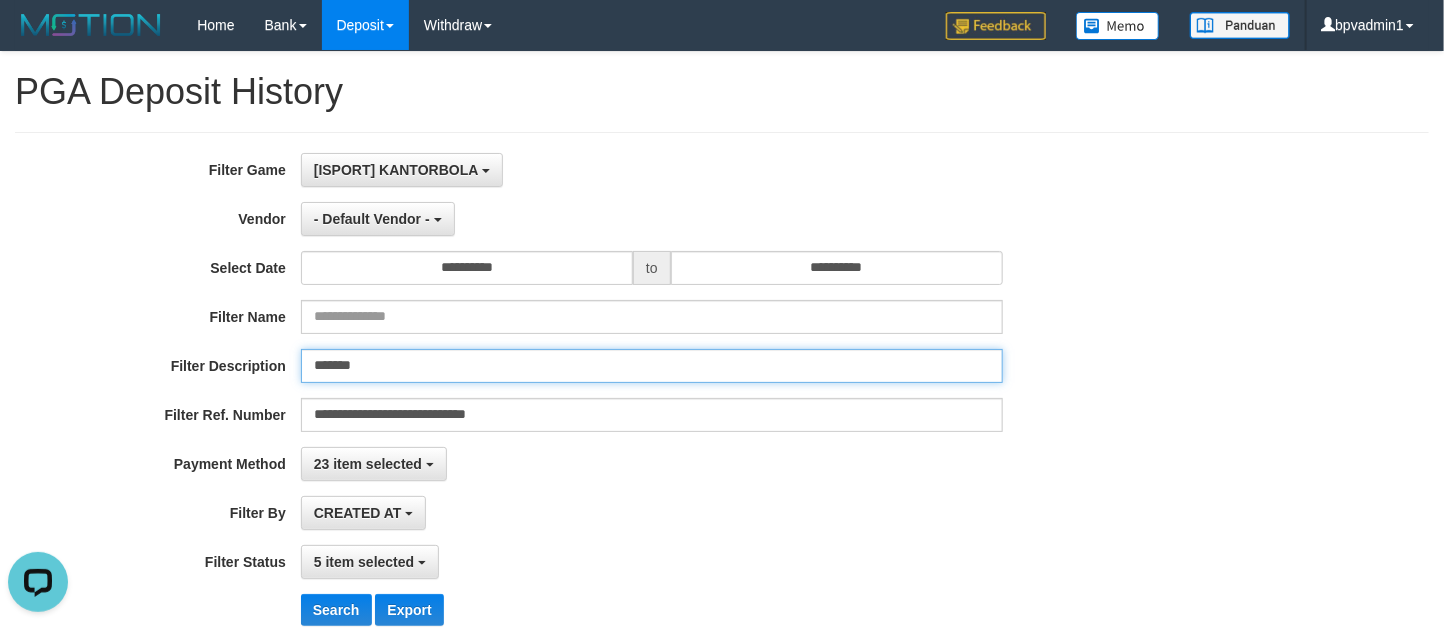 click on "*******" at bounding box center (652, 366) 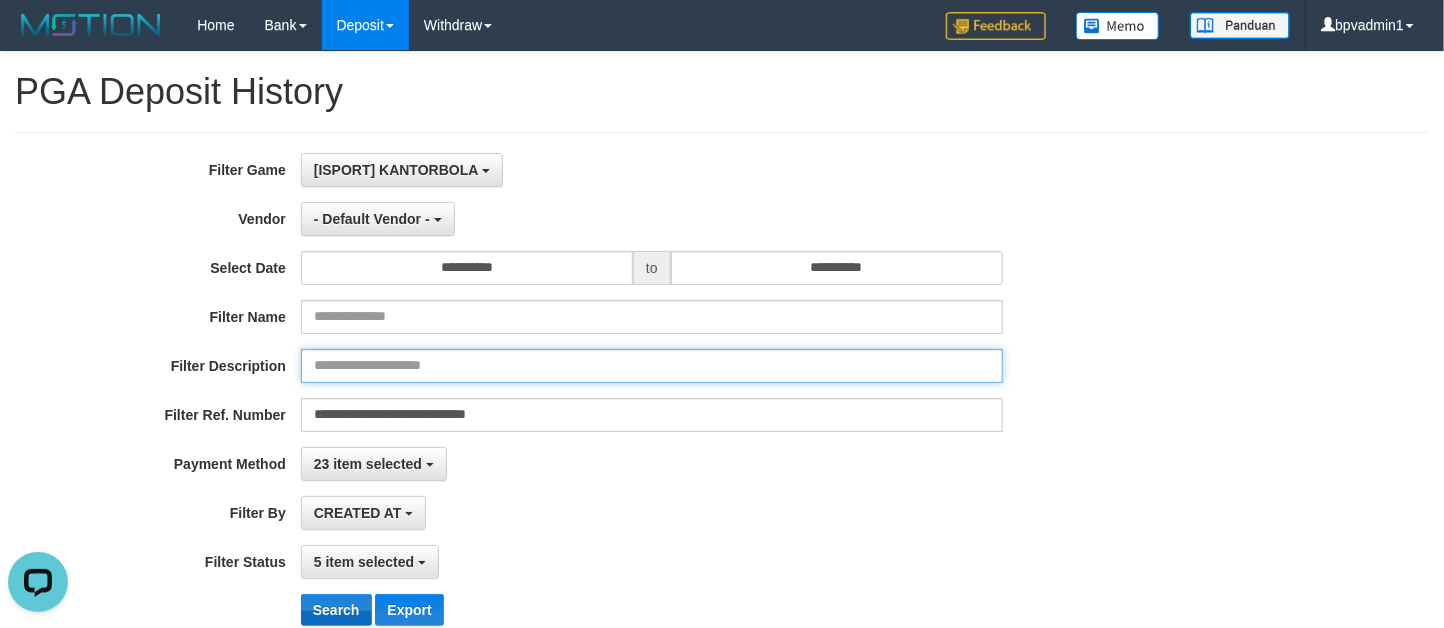 type 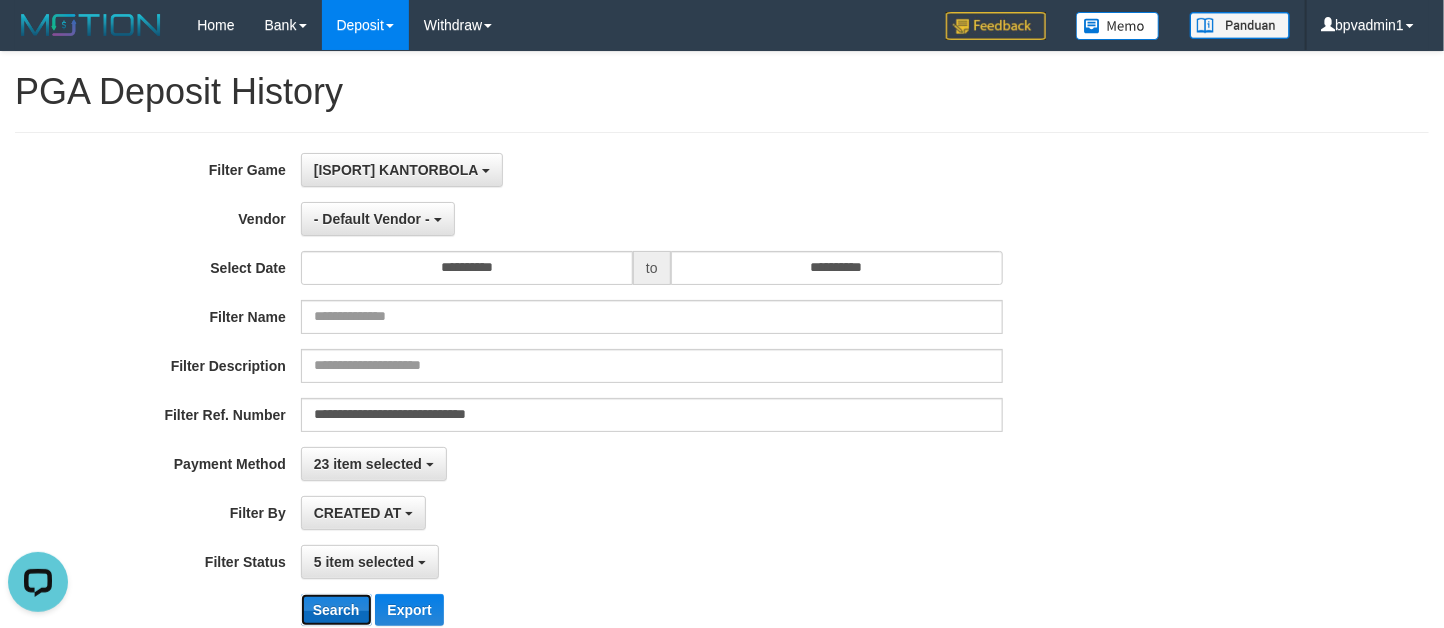 click on "Search" at bounding box center (336, 610) 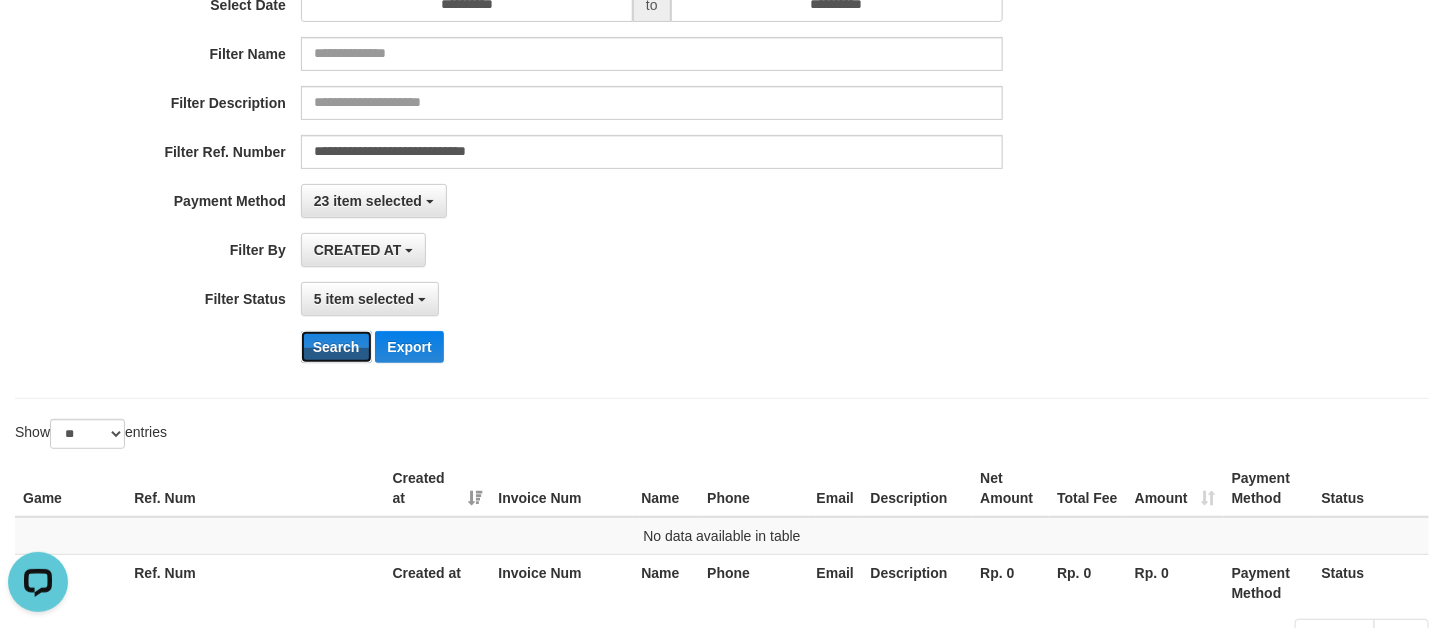 scroll, scrollTop: 333, scrollLeft: 0, axis: vertical 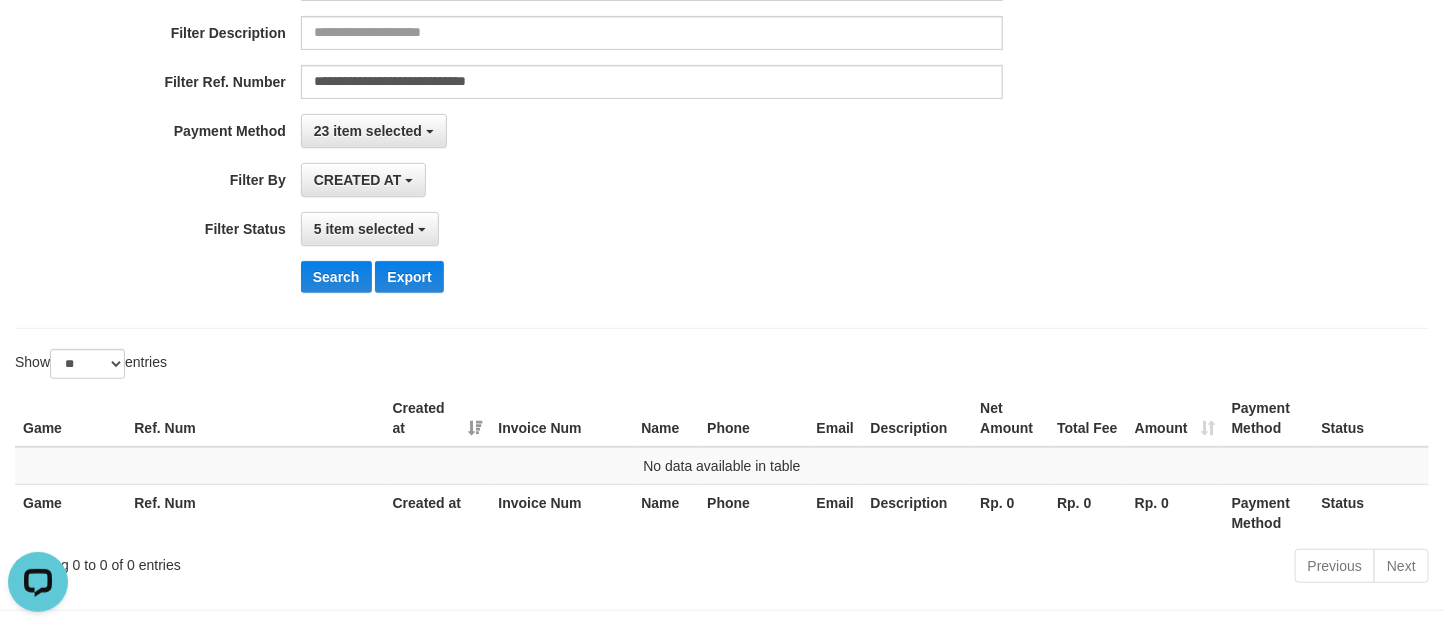 click on "Search
Export" at bounding box center (601, 277) 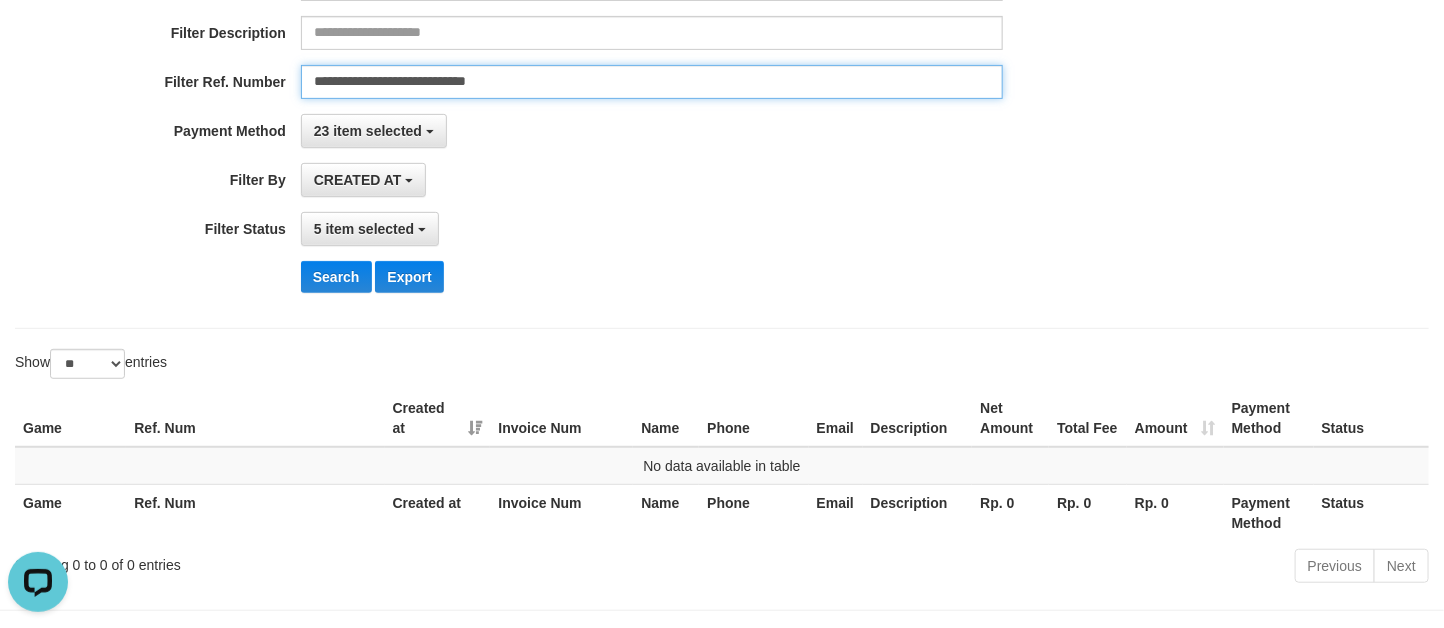 click on "**********" at bounding box center [652, 82] 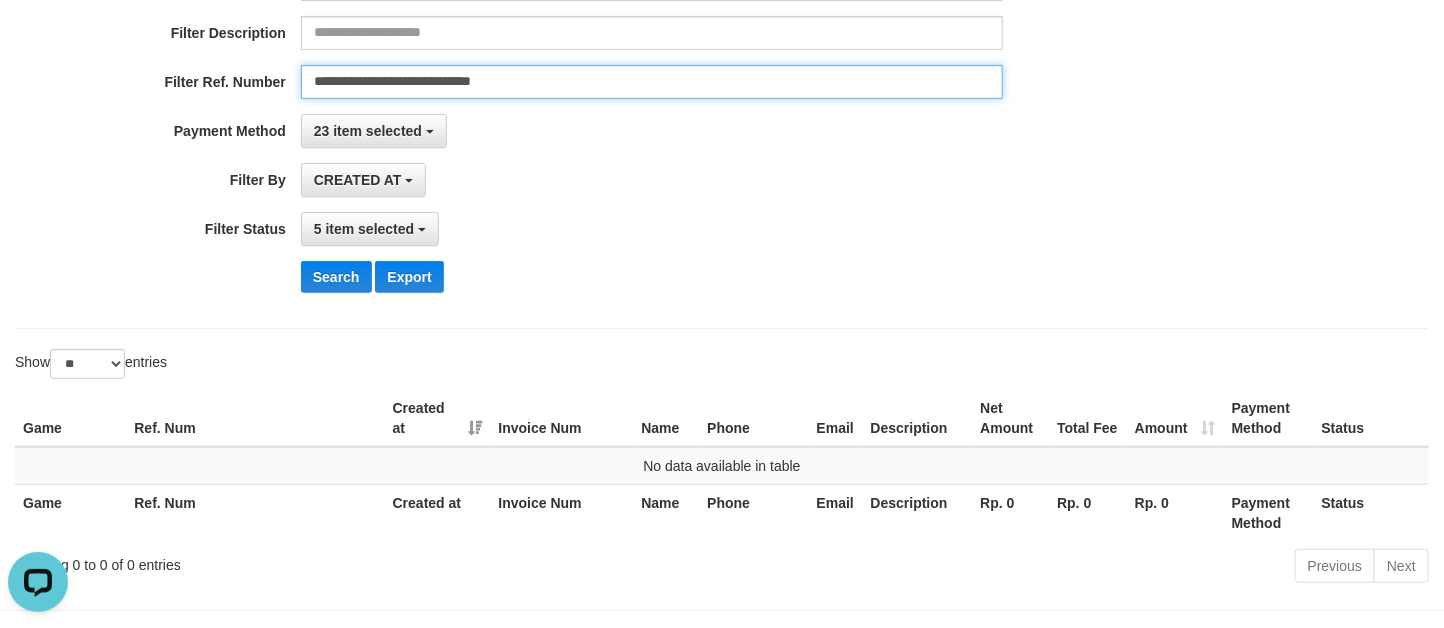 click on "Search" at bounding box center (336, 277) 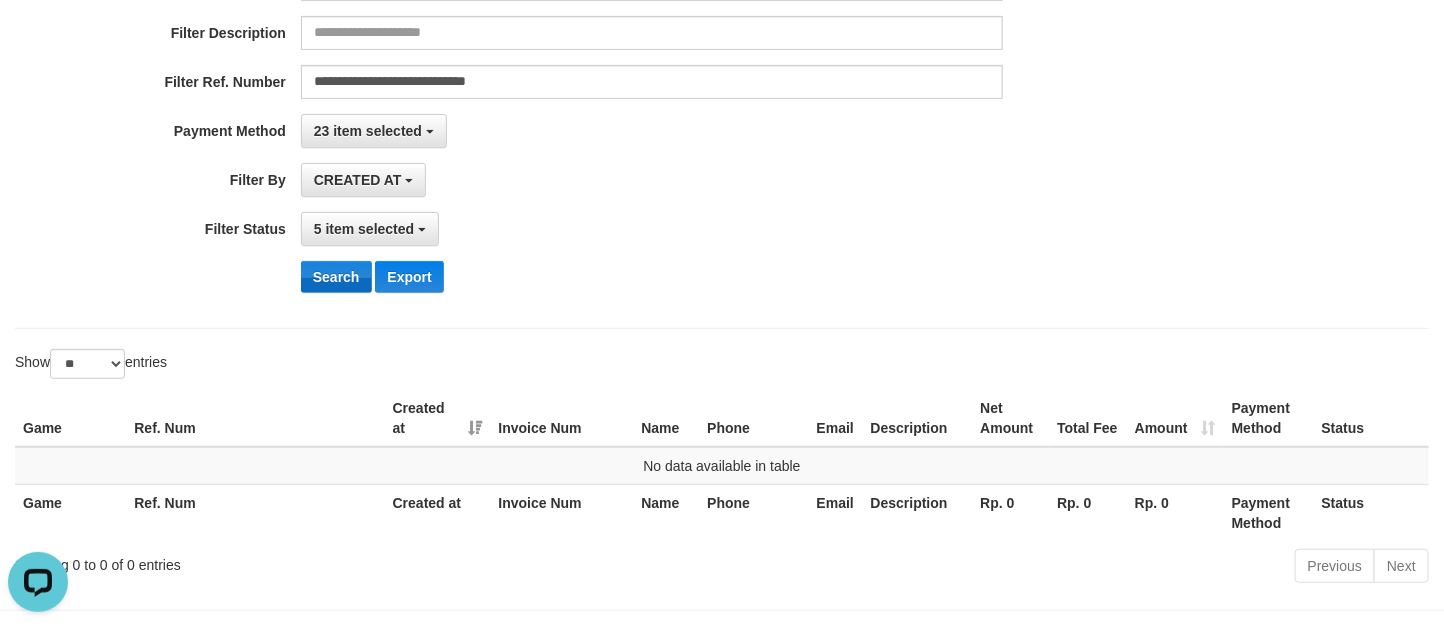 click on "**********" at bounding box center (601, 64) 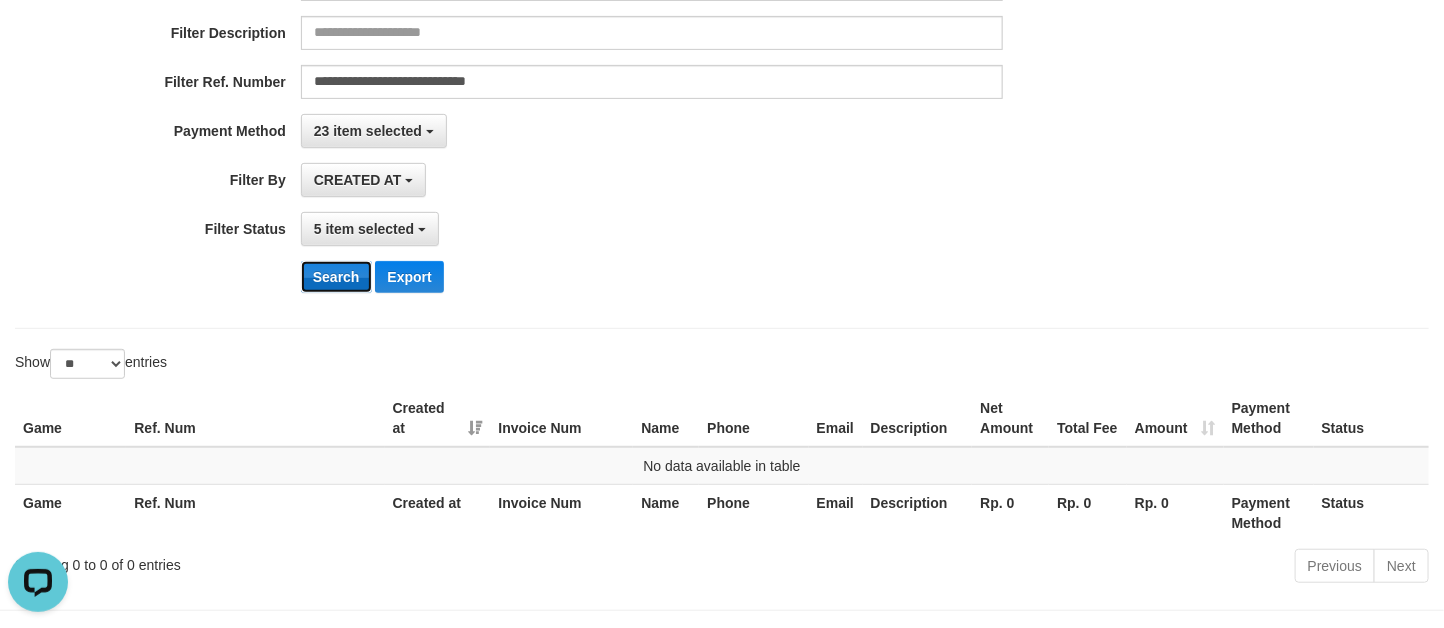 click on "Search" at bounding box center (336, 277) 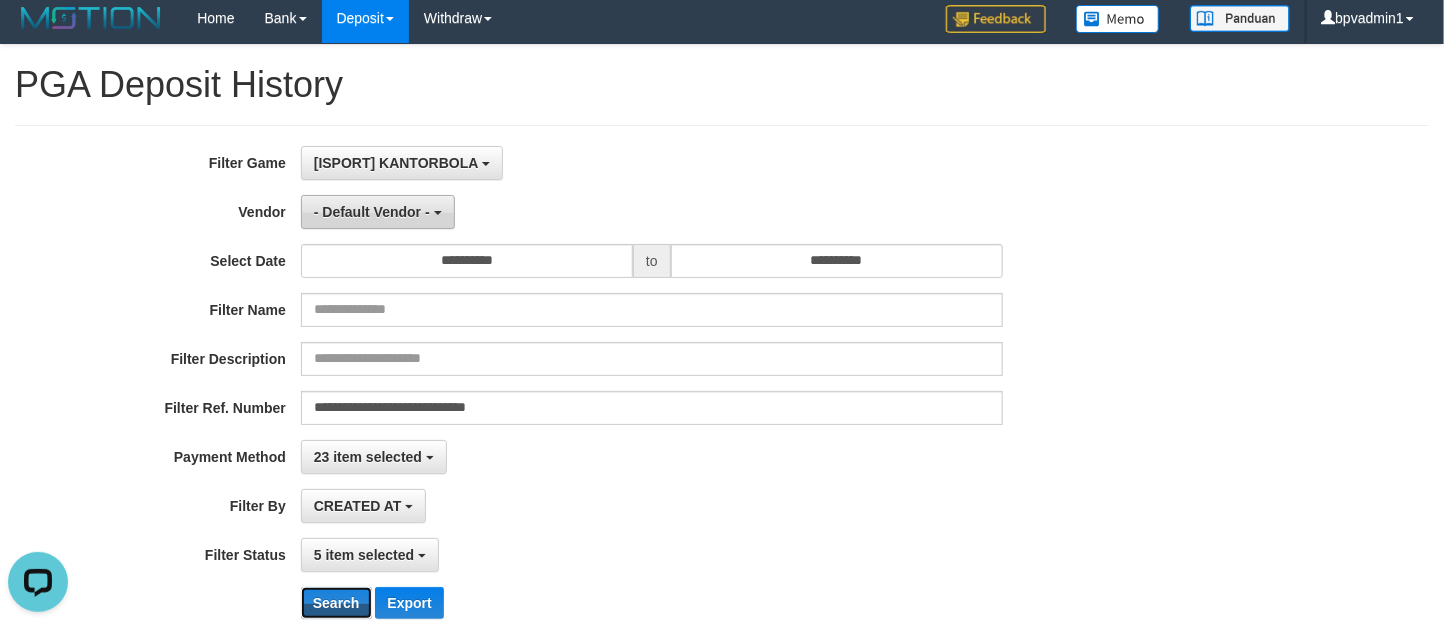 scroll, scrollTop: 0, scrollLeft: 0, axis: both 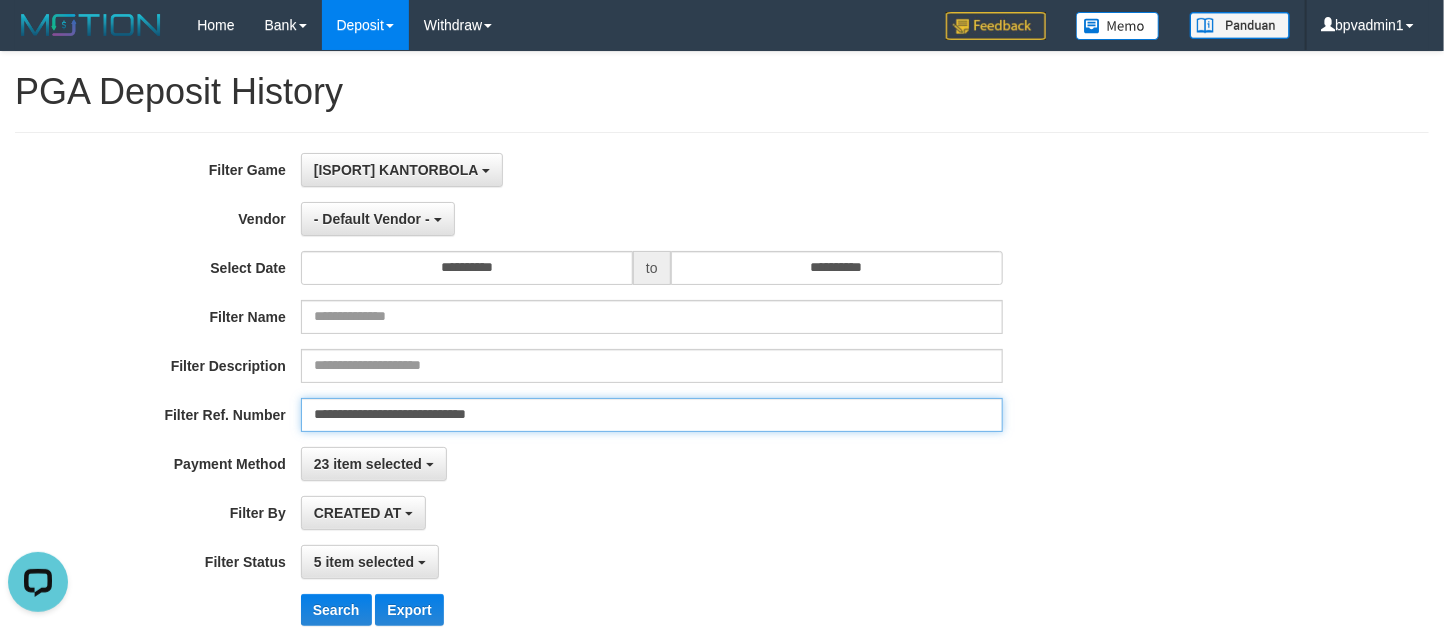 click on "**********" at bounding box center [652, 415] 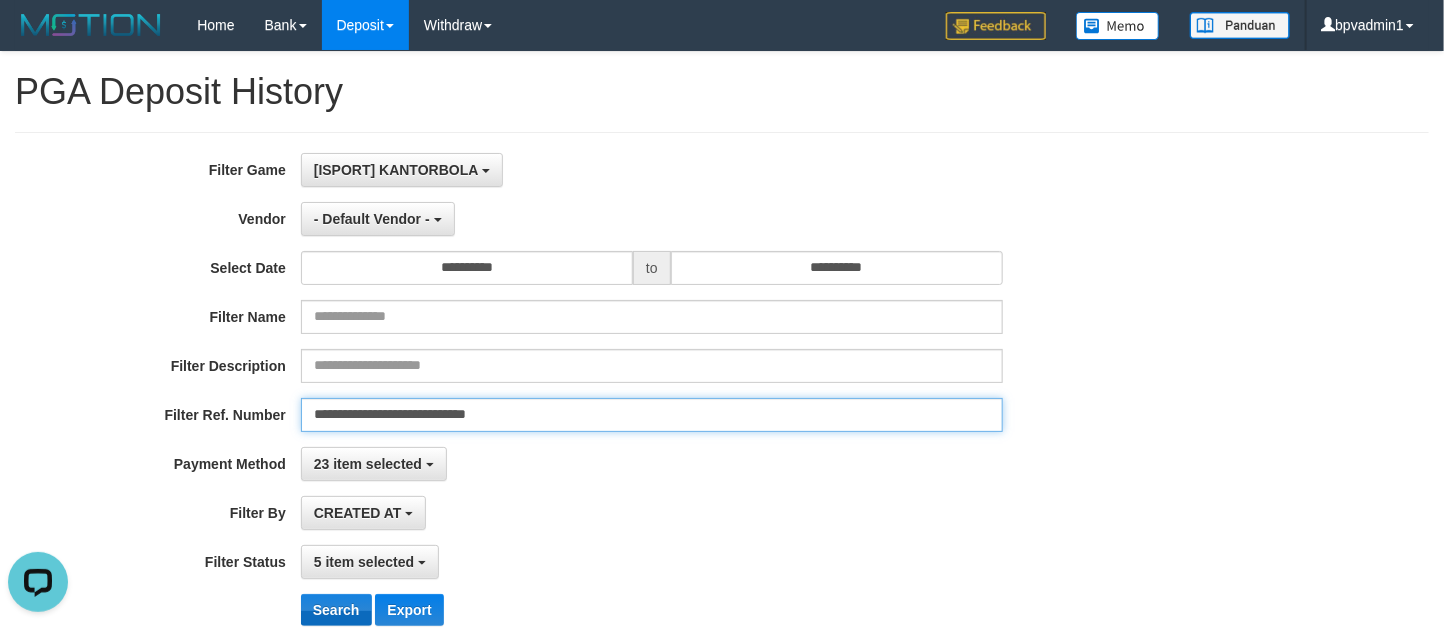 type on "**********" 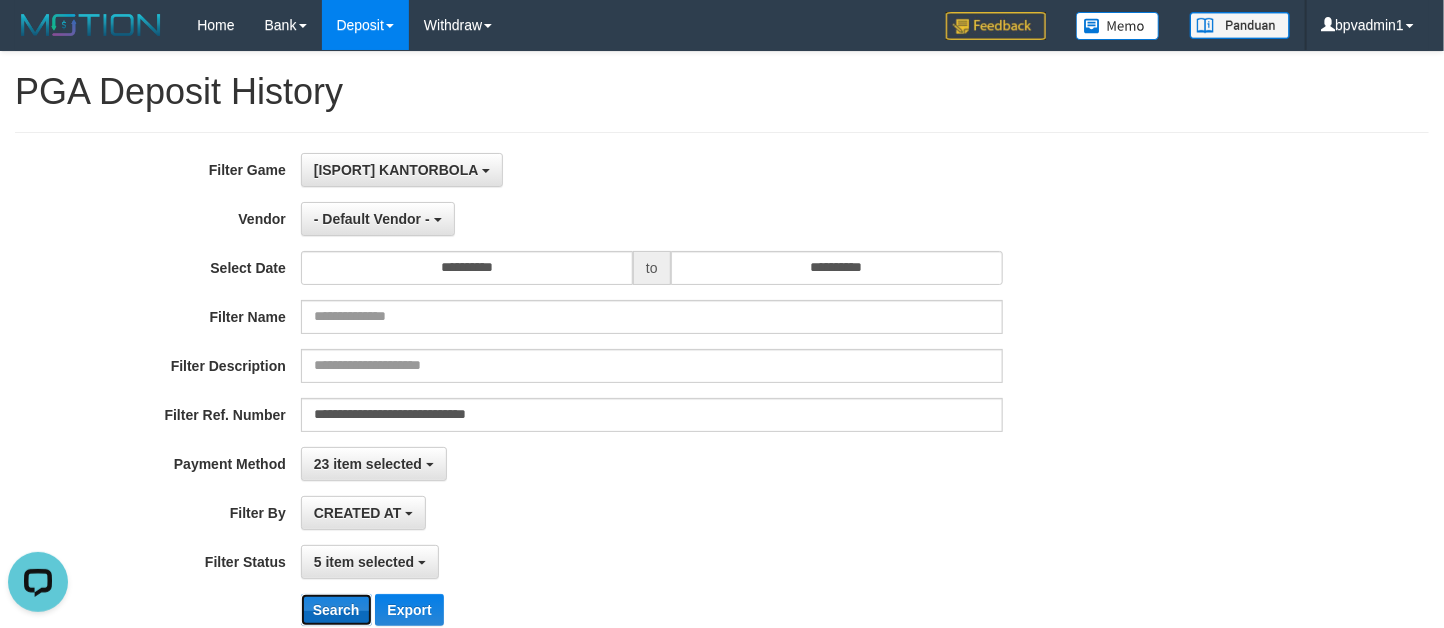 click on "Search" at bounding box center (336, 610) 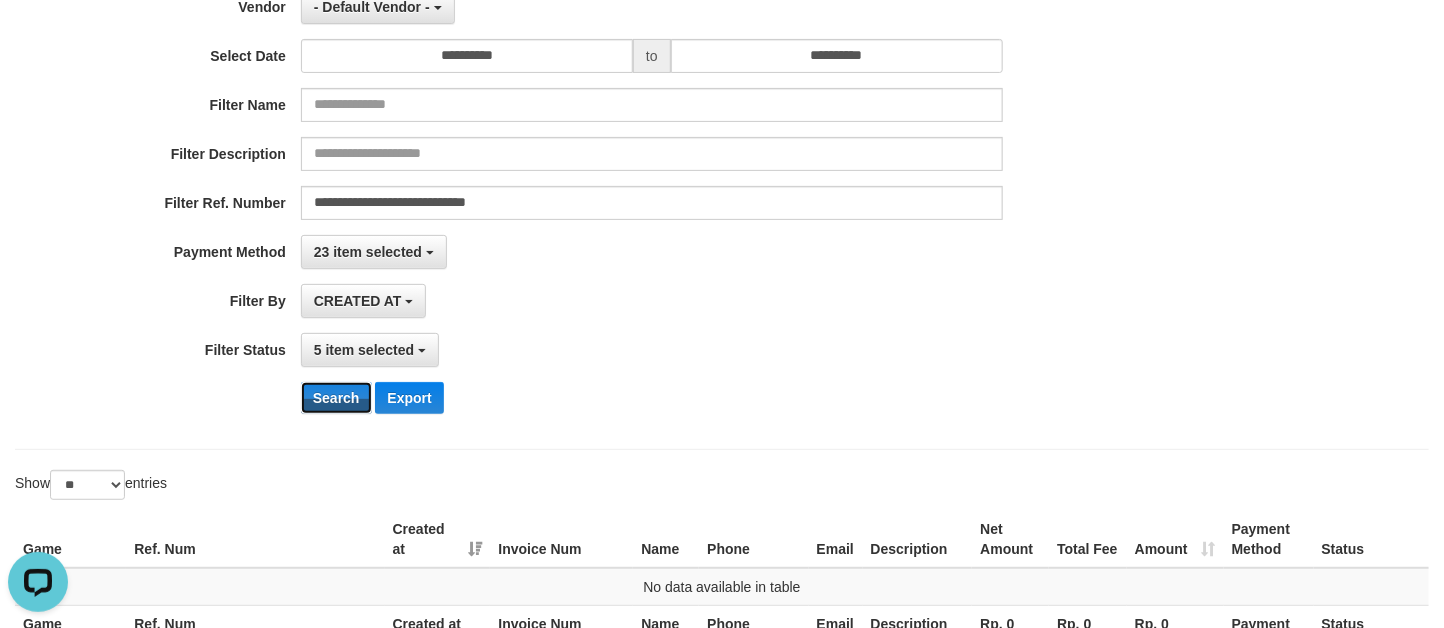 scroll, scrollTop: 184, scrollLeft: 0, axis: vertical 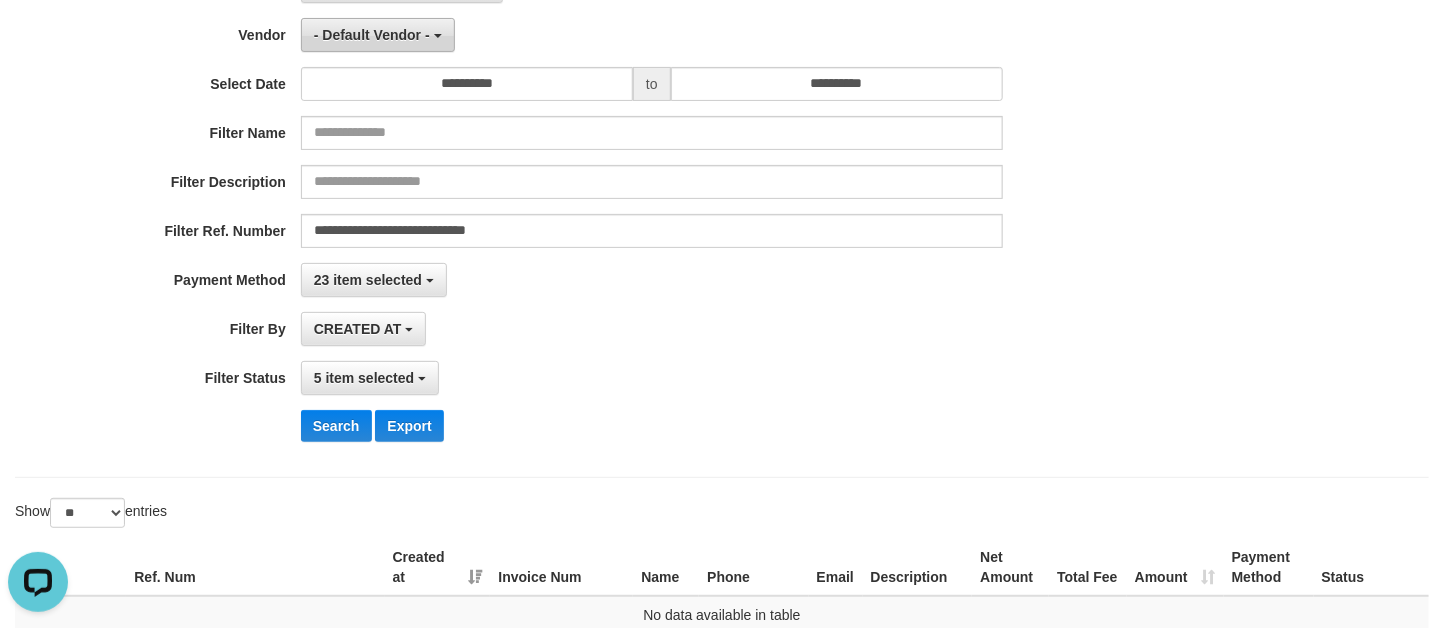 click on "- Default Vendor -" at bounding box center [372, 35] 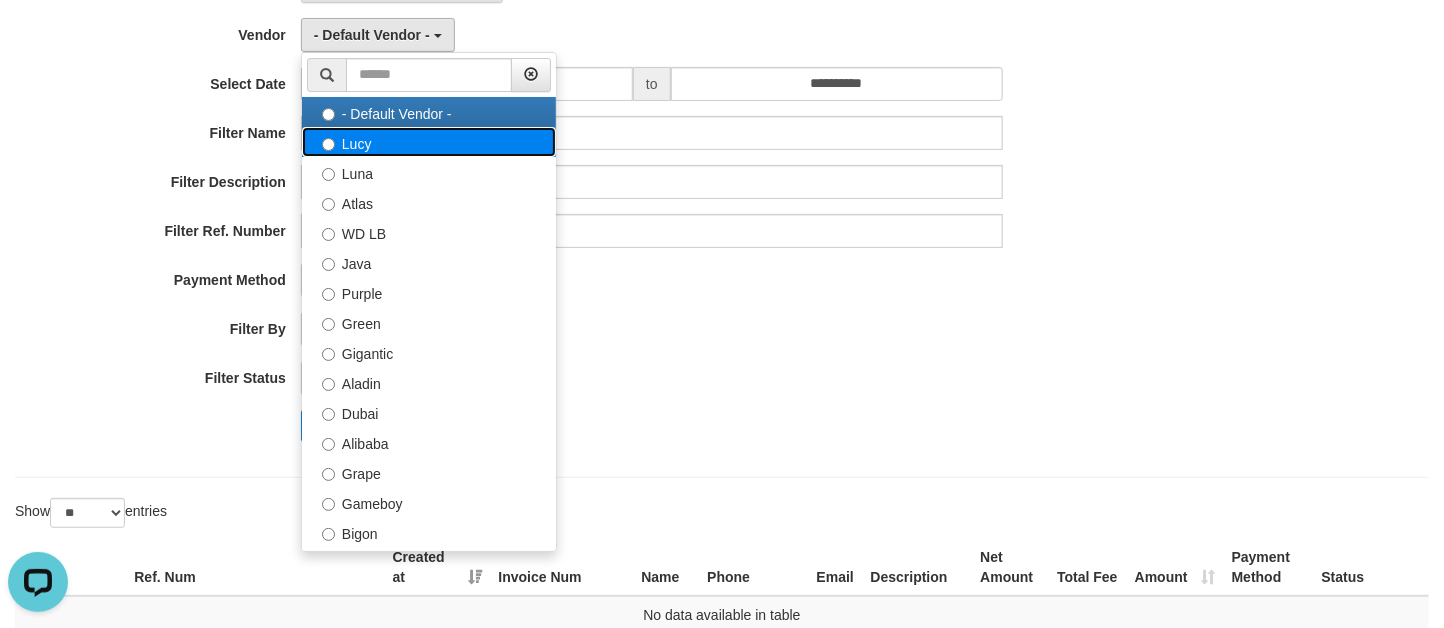 click on "Lucy" at bounding box center (429, 142) 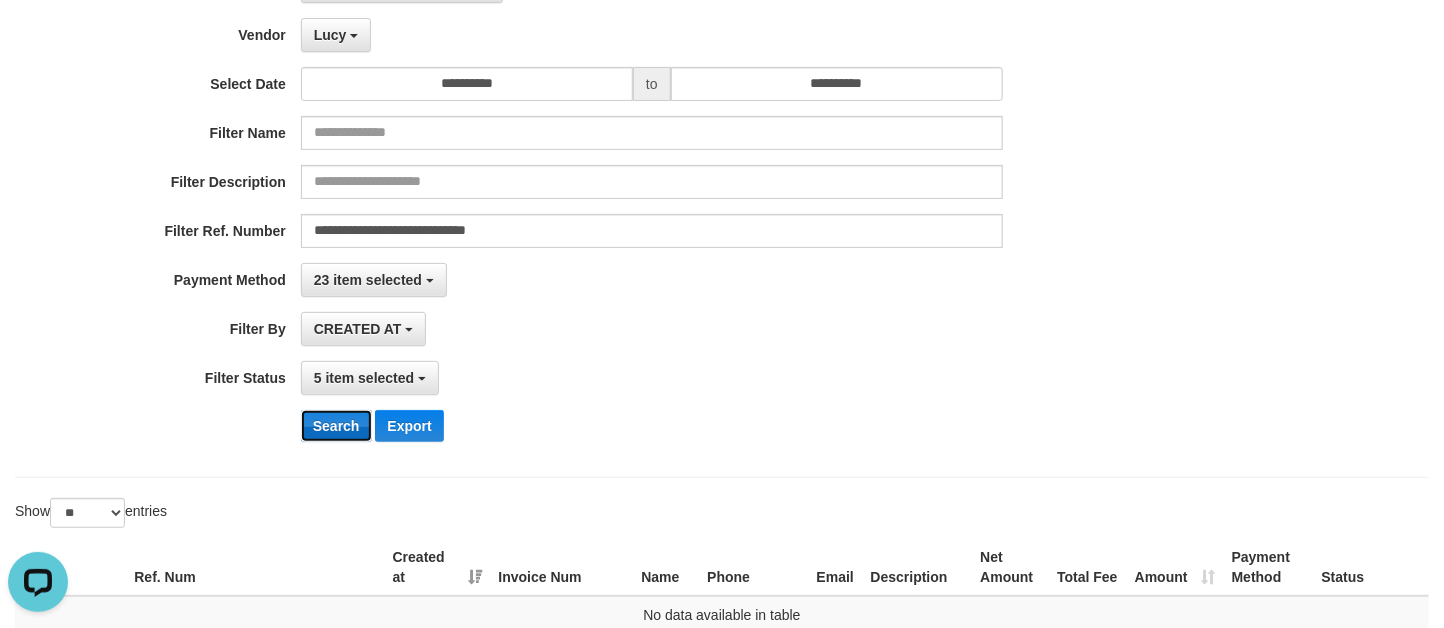 click on "Search" at bounding box center (336, 426) 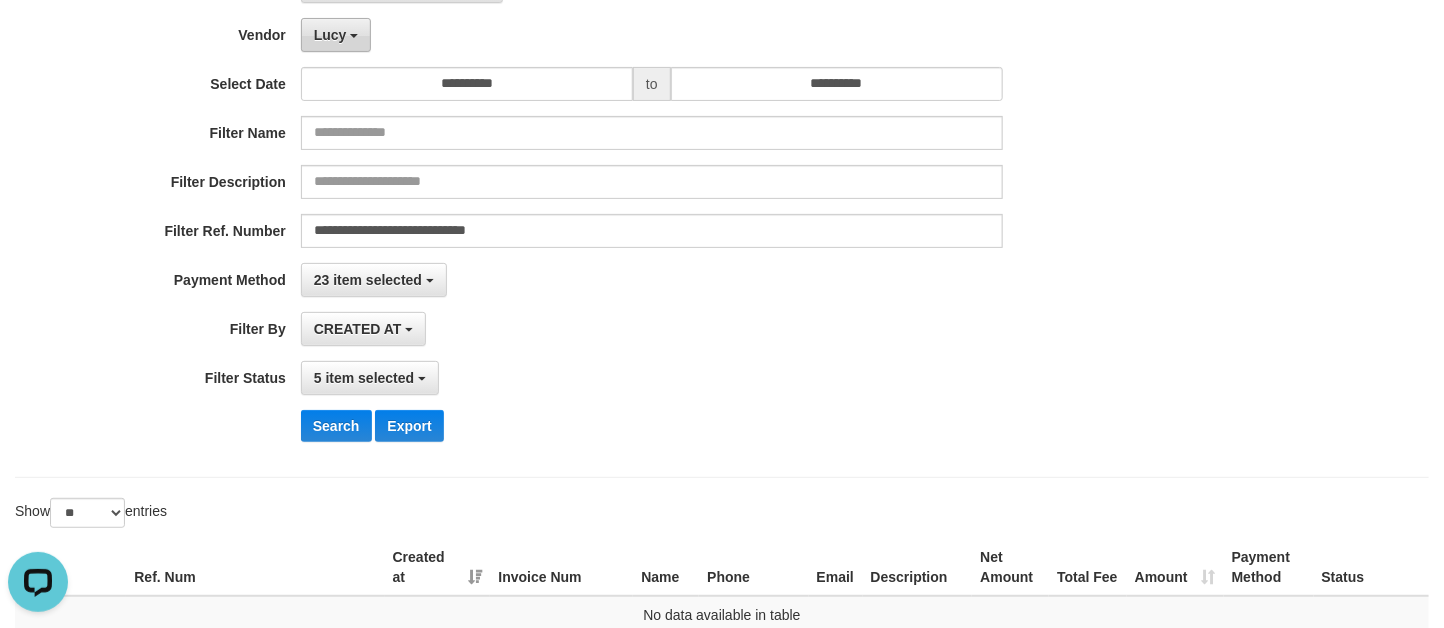 click on "Lucy" at bounding box center (336, 35) 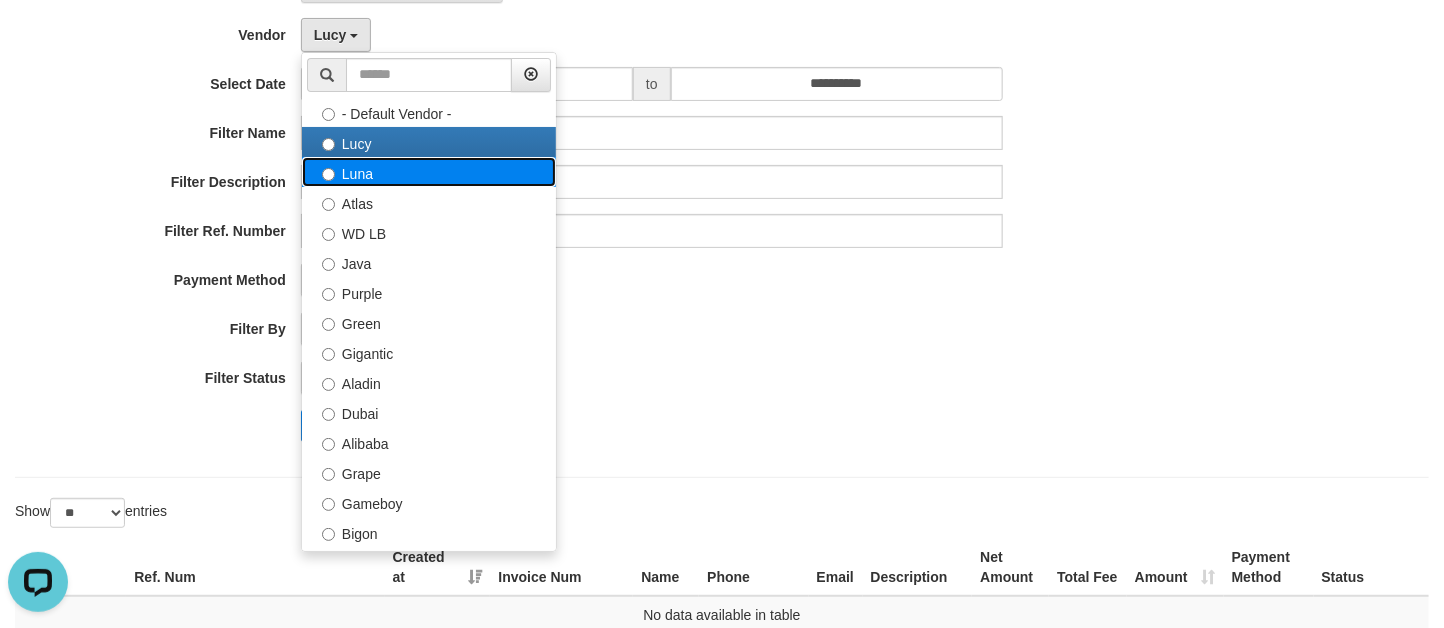 click on "Luna" at bounding box center (429, 172) 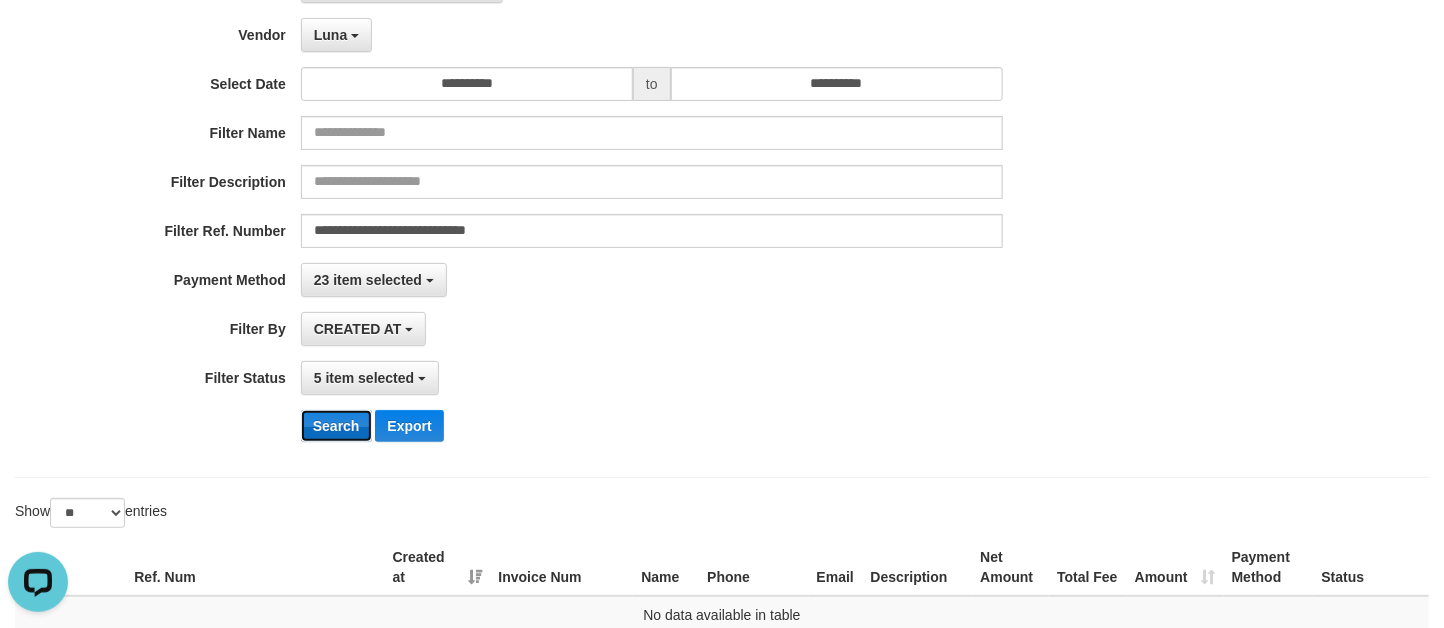click on "Search" at bounding box center (336, 426) 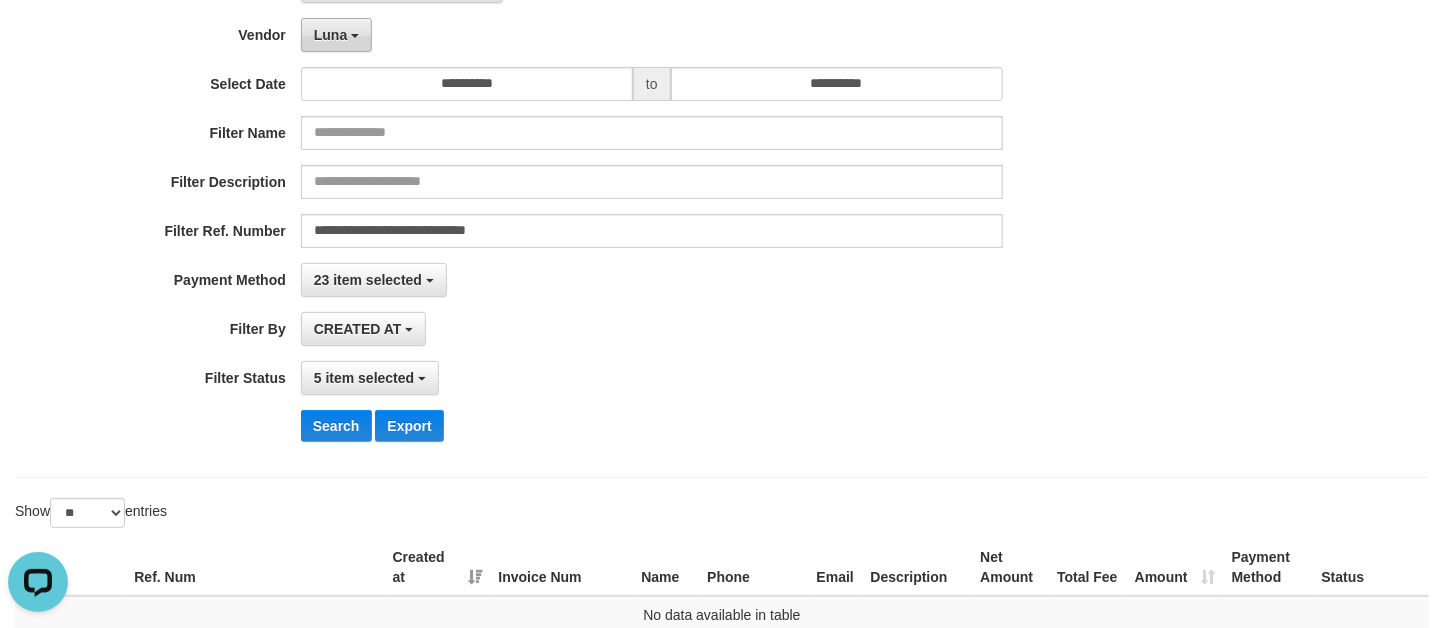 click on "Luna" at bounding box center (330, 35) 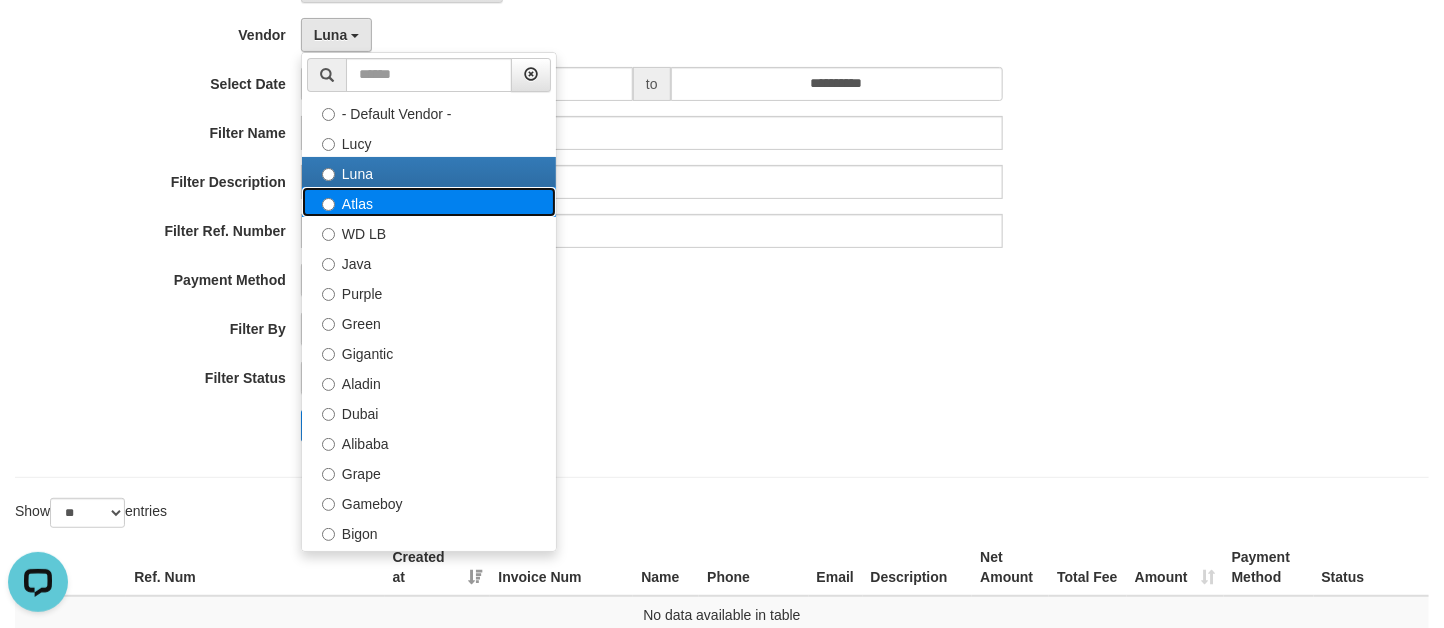 click on "Atlas" at bounding box center [429, 202] 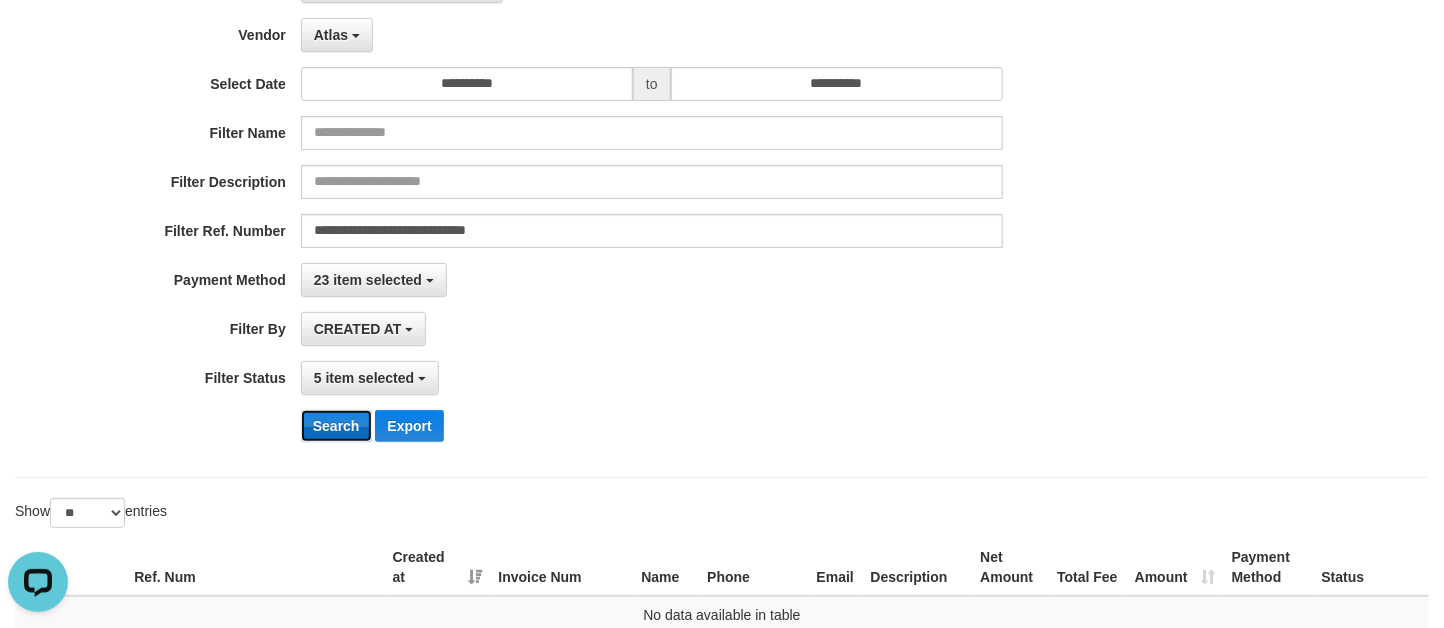click on "Search" at bounding box center [336, 426] 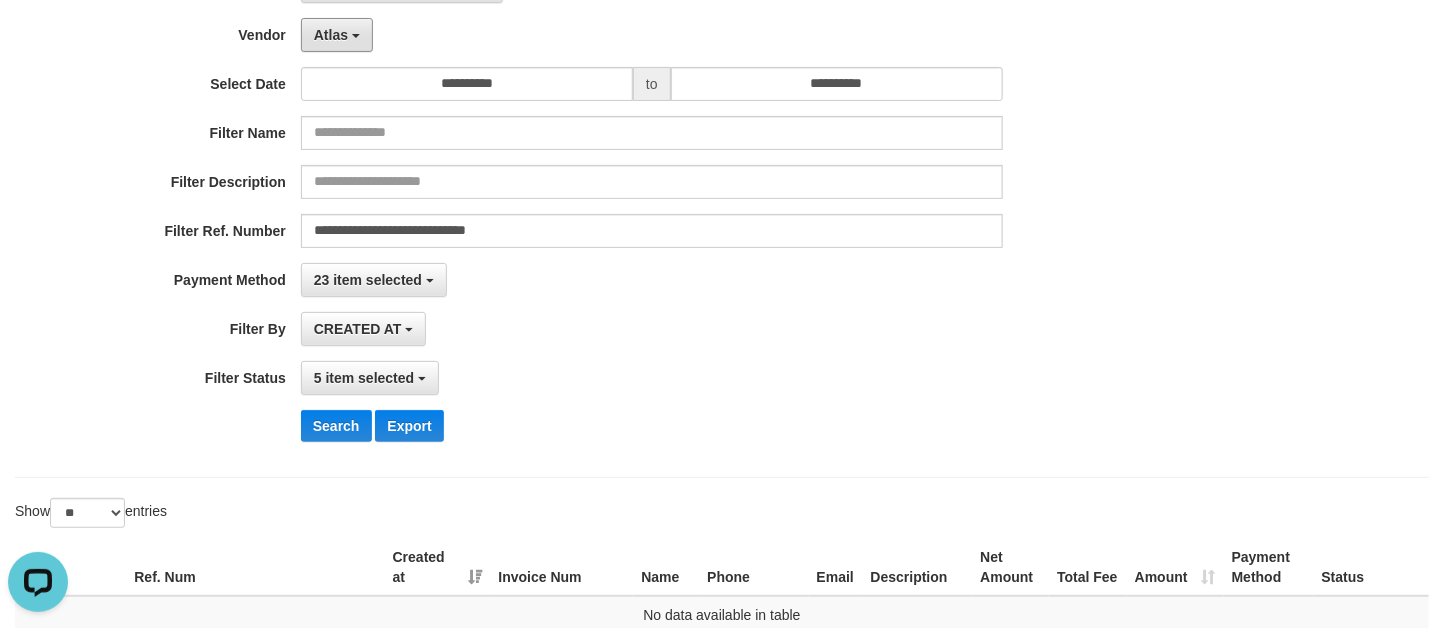 drag, startPoint x: 332, startPoint y: 38, endPoint x: 335, endPoint y: 58, distance: 20.22375 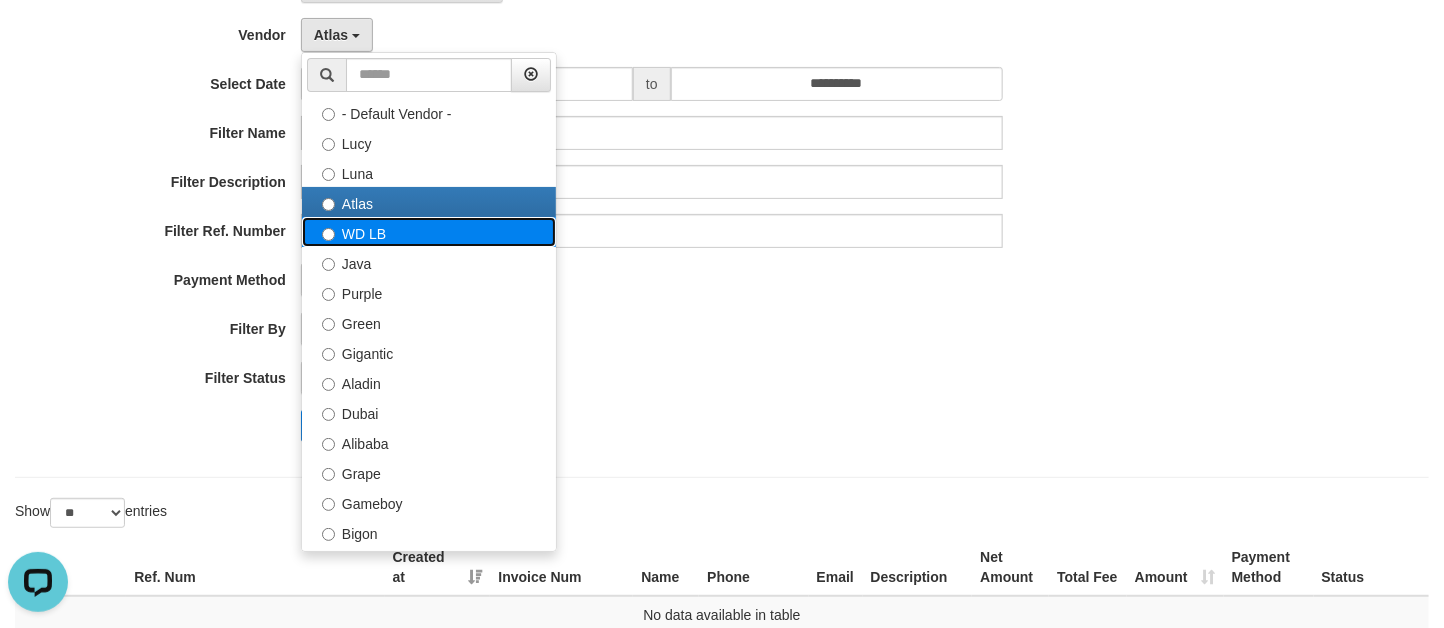 click on "WD LB" at bounding box center [429, 232] 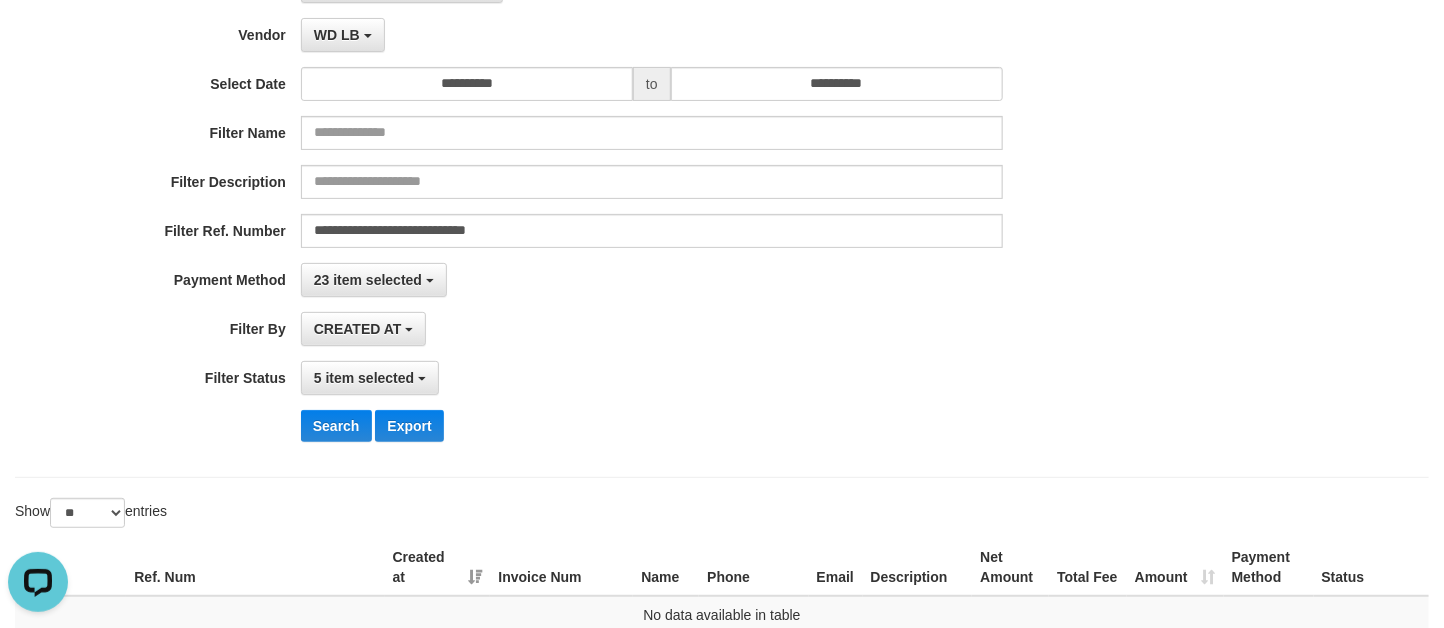 click on "**********" at bounding box center [601, 213] 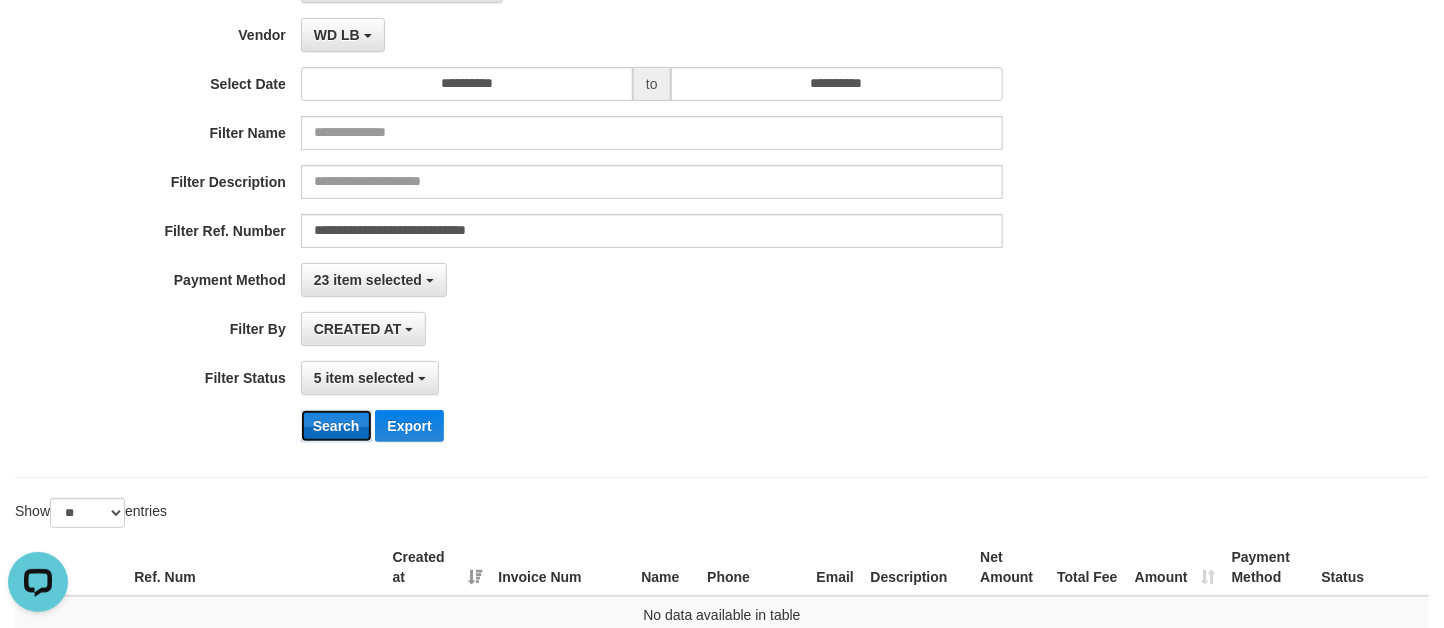 click on "Search" at bounding box center [336, 426] 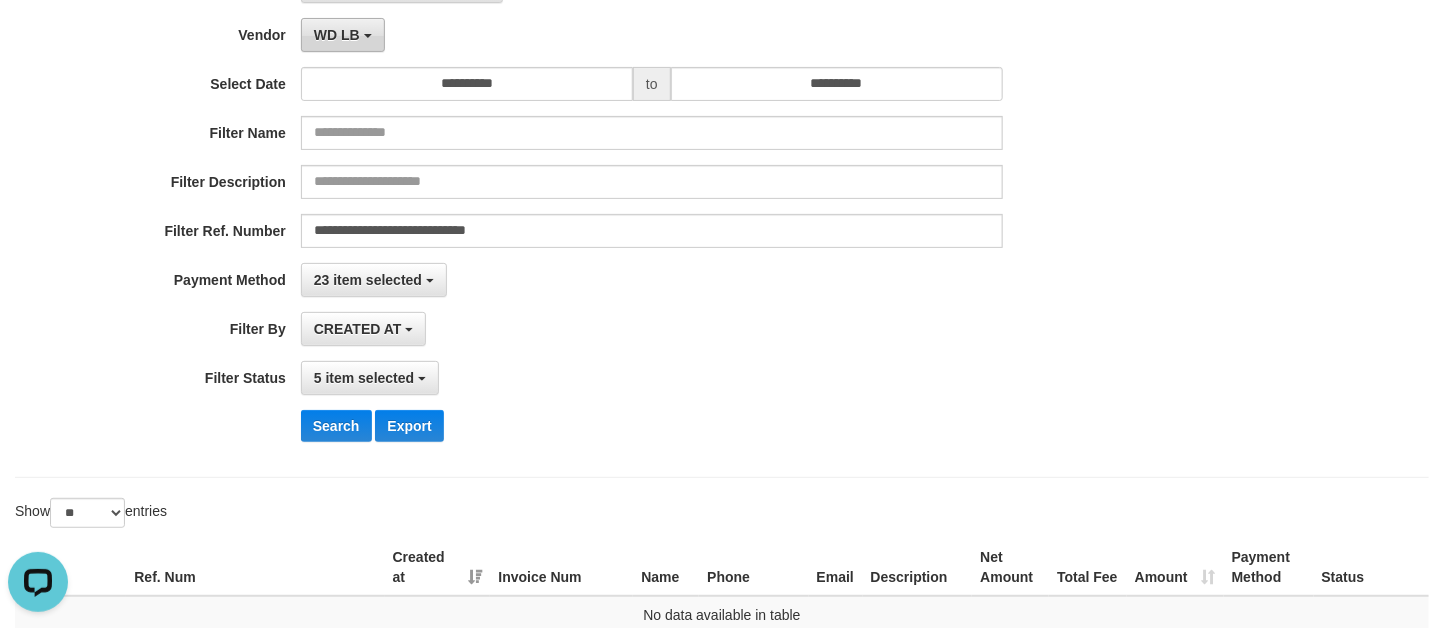 drag, startPoint x: 314, startPoint y: 36, endPoint x: 355, endPoint y: 94, distance: 71.02816 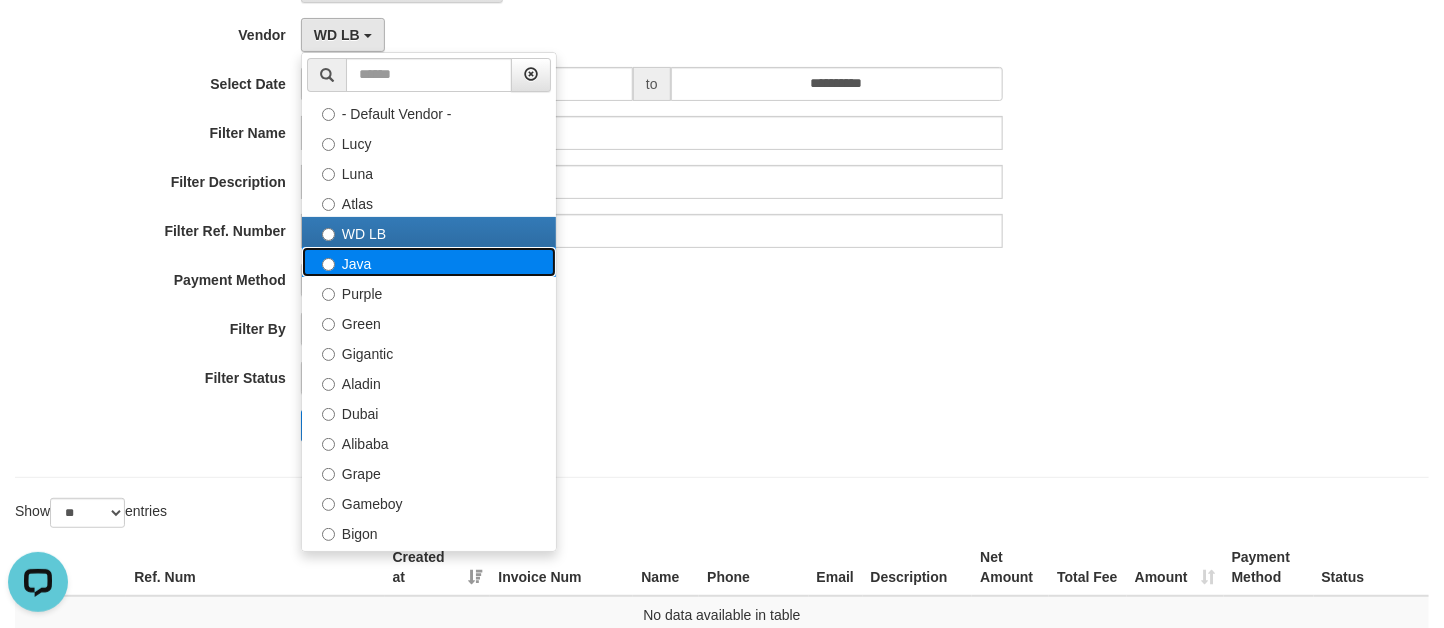 click on "Java" at bounding box center (429, 262) 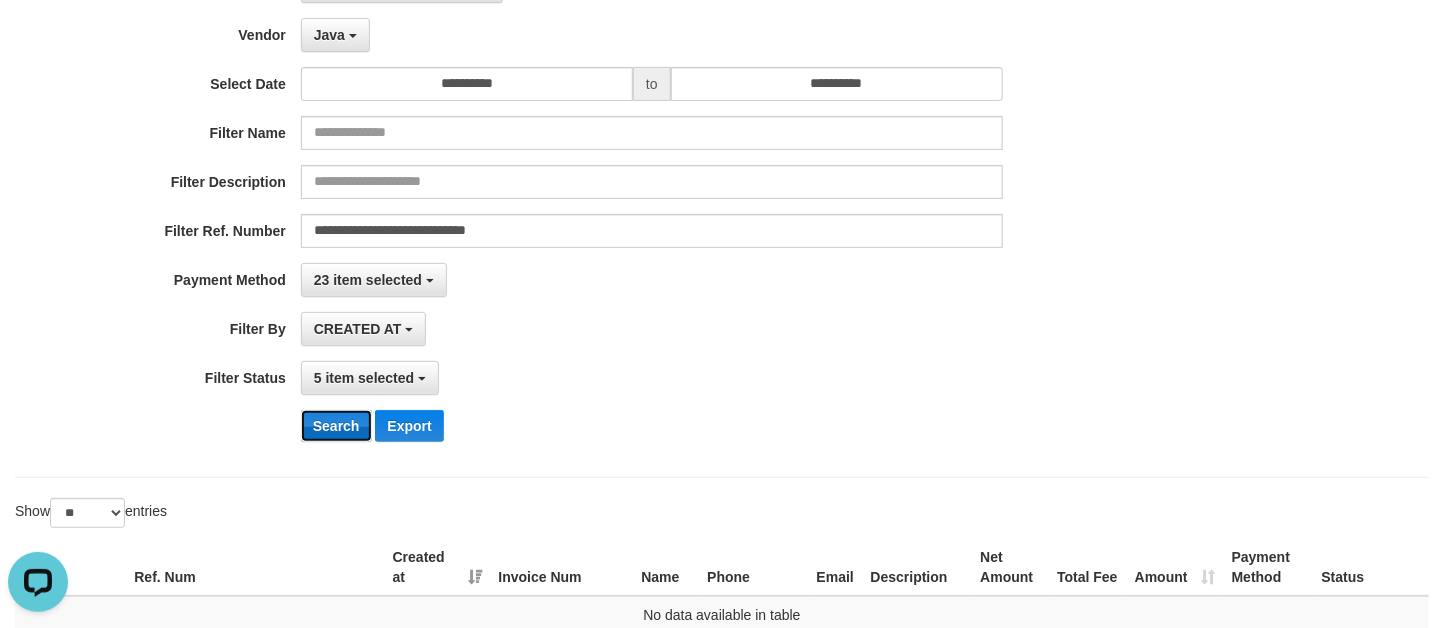 click on "Search" at bounding box center [336, 426] 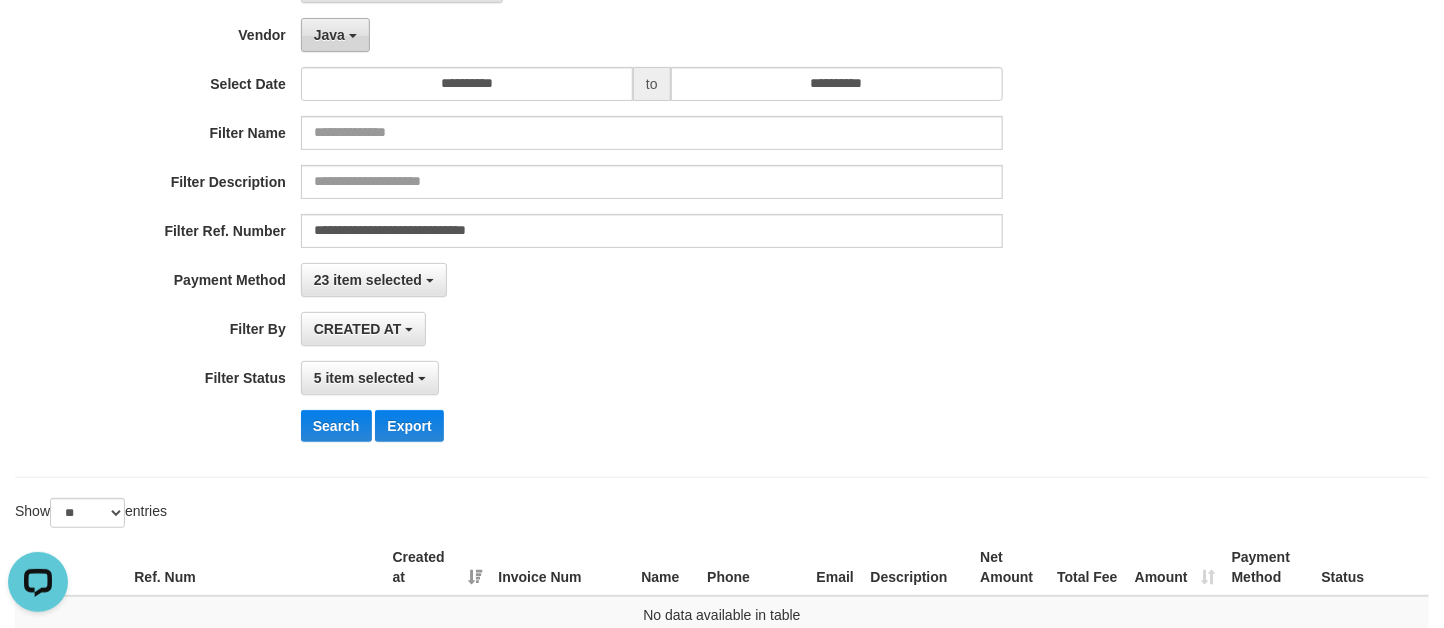 click on "Java" at bounding box center [335, 35] 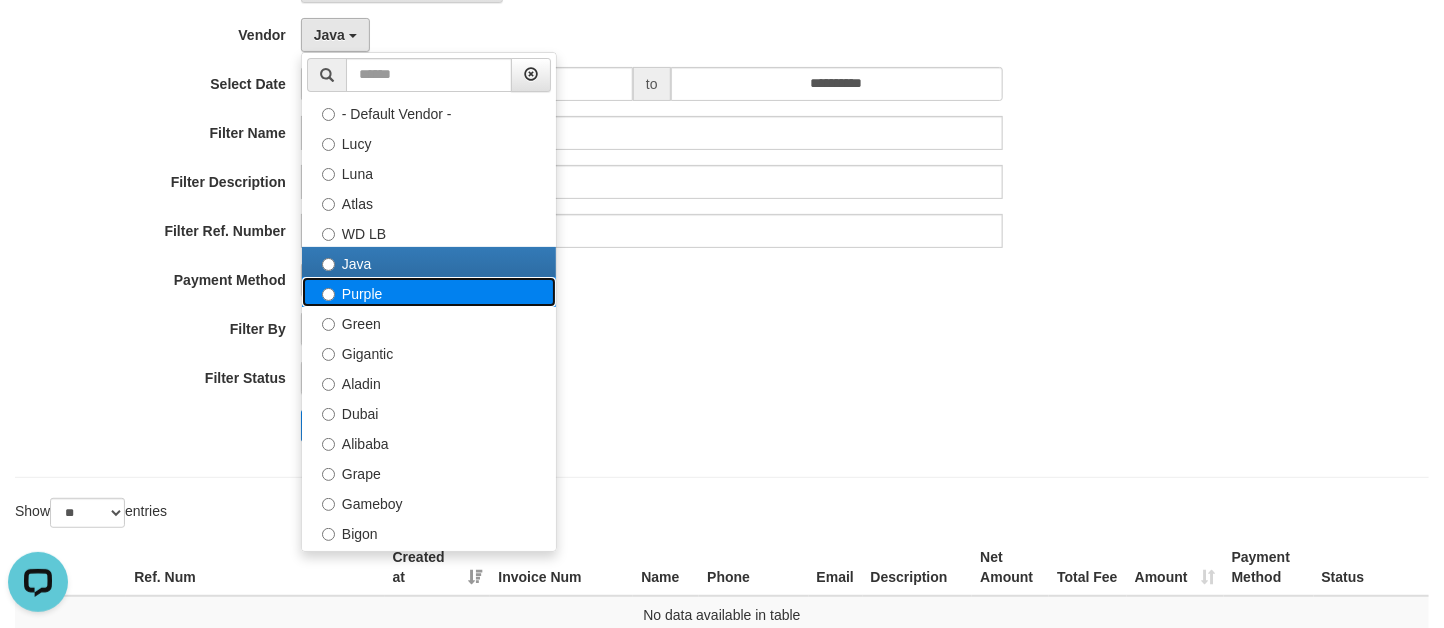 click on "Purple" at bounding box center (429, 292) 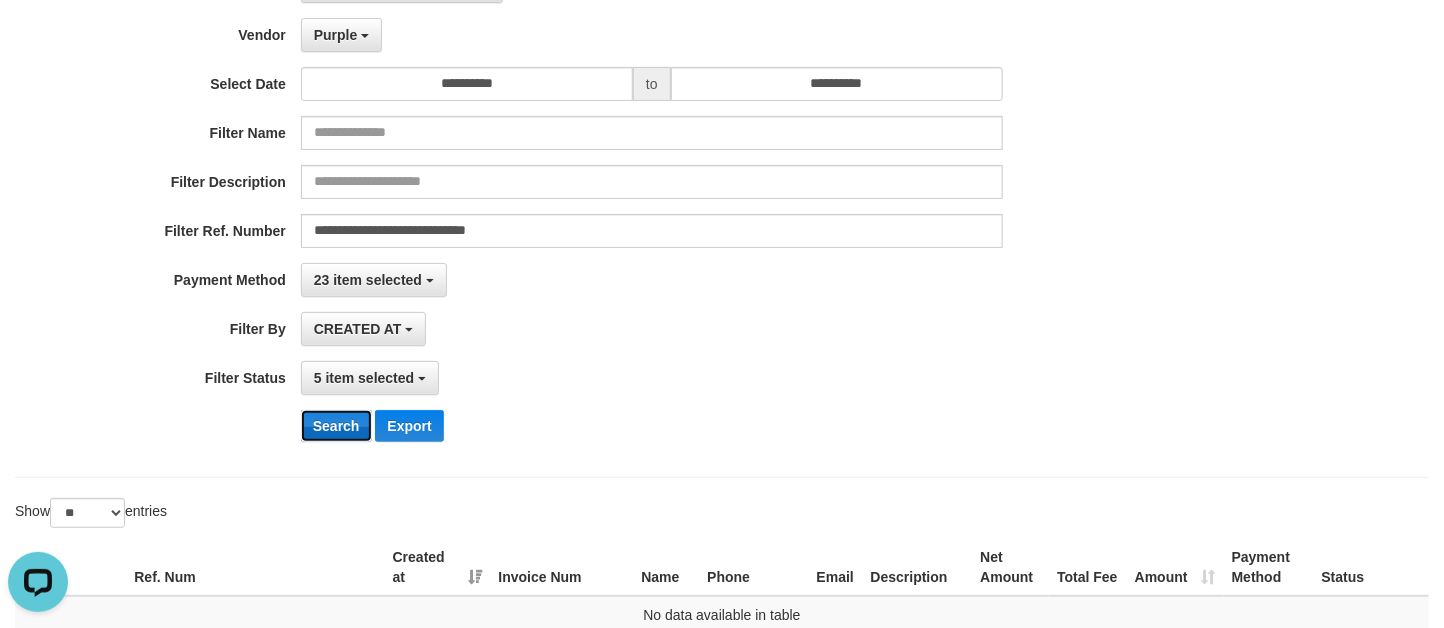 click on "Search" at bounding box center [336, 426] 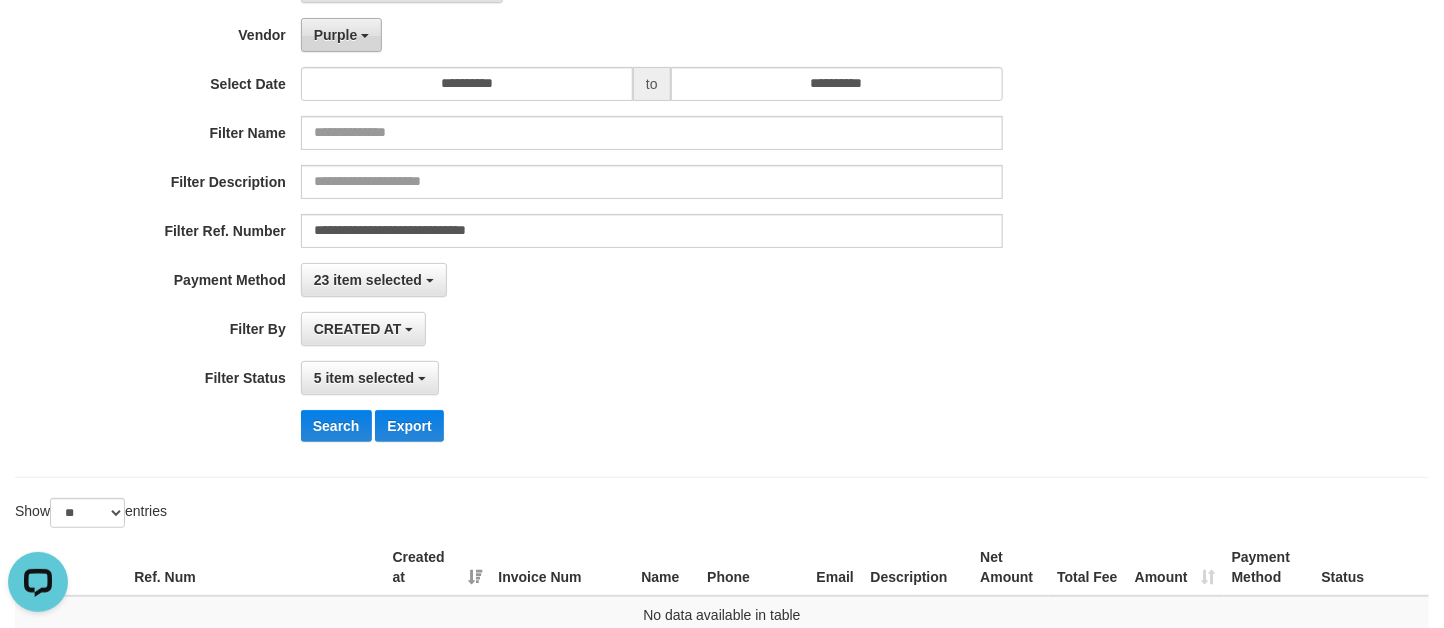 click on "Purple" at bounding box center [341, 35] 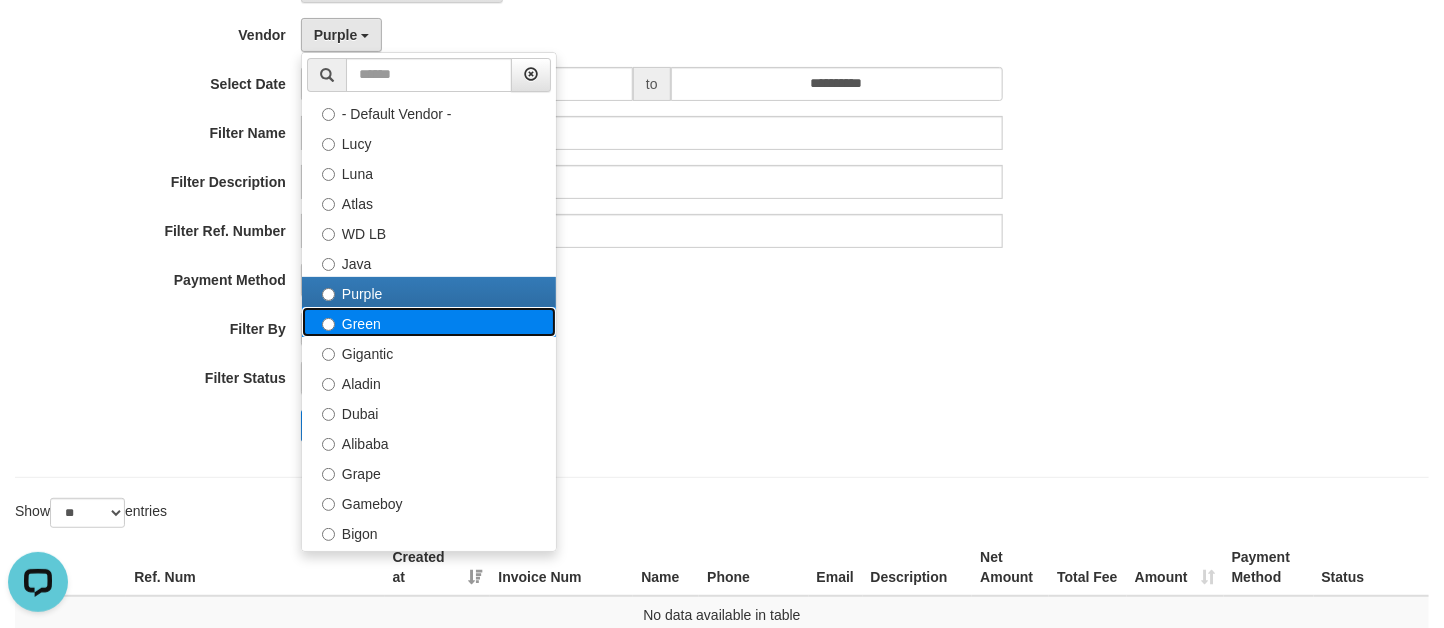click on "Green" at bounding box center (429, 322) 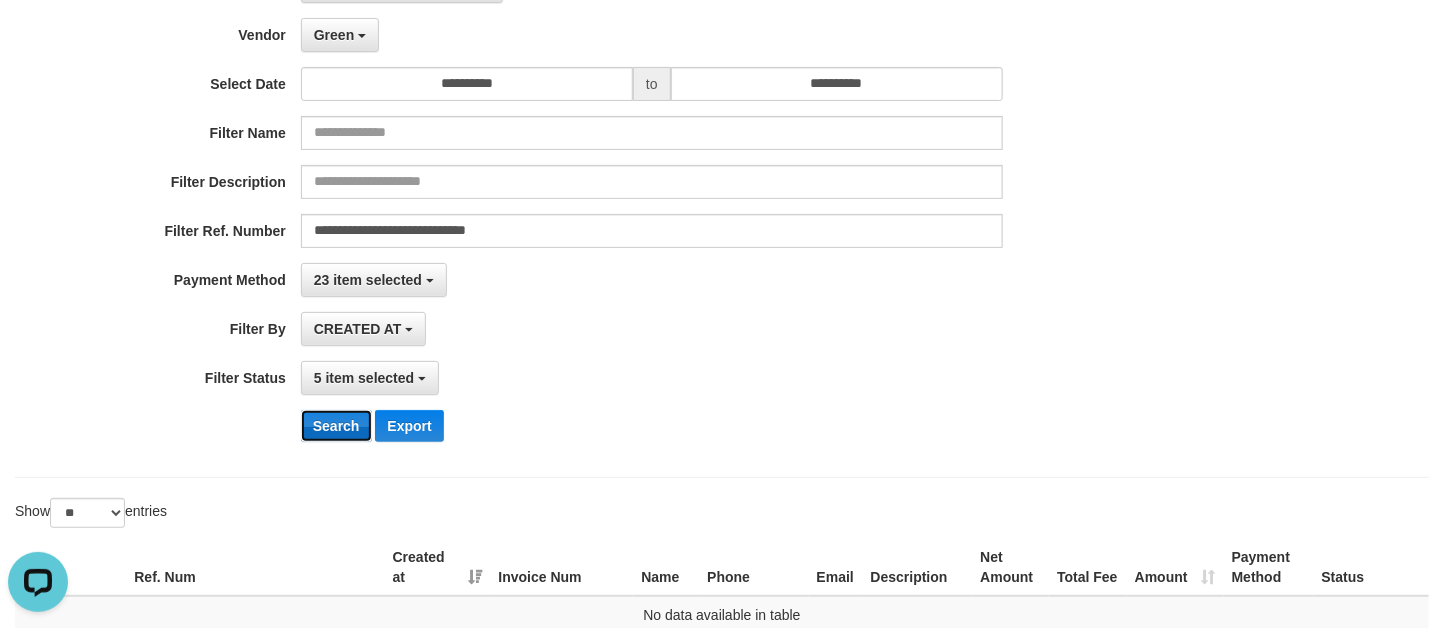 click on "Search" at bounding box center (336, 426) 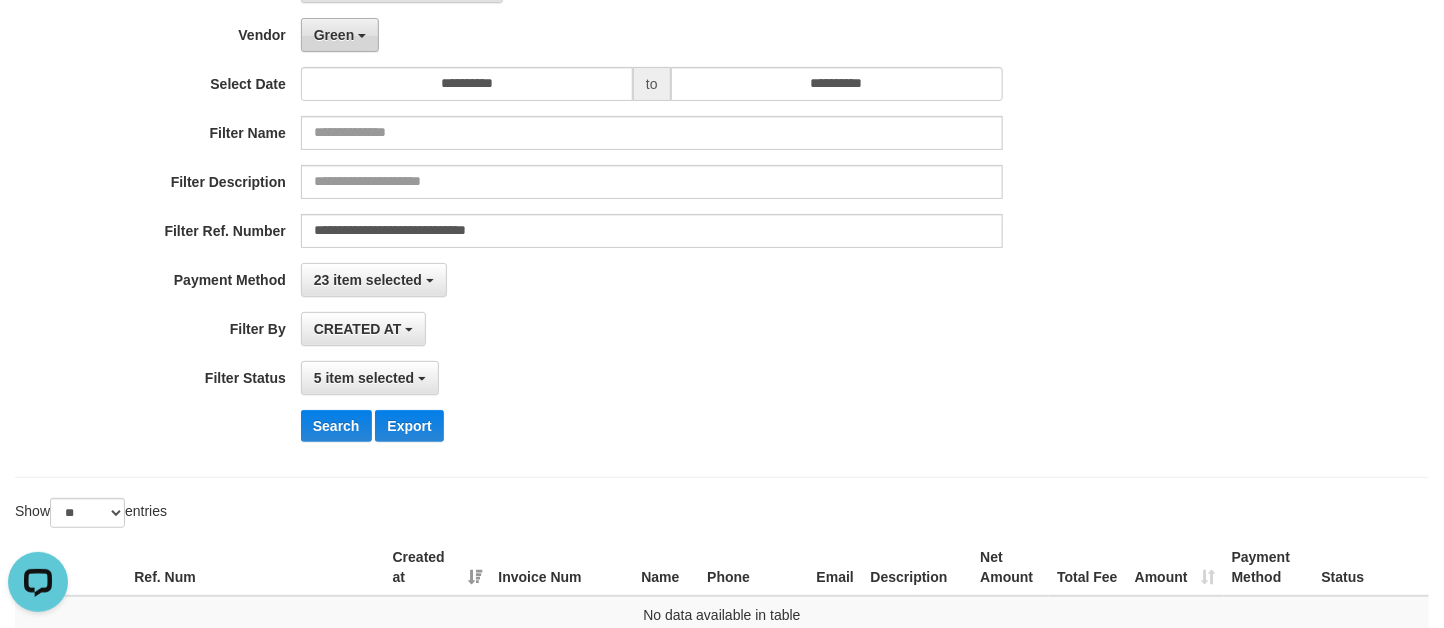 click on "Green" at bounding box center (334, 35) 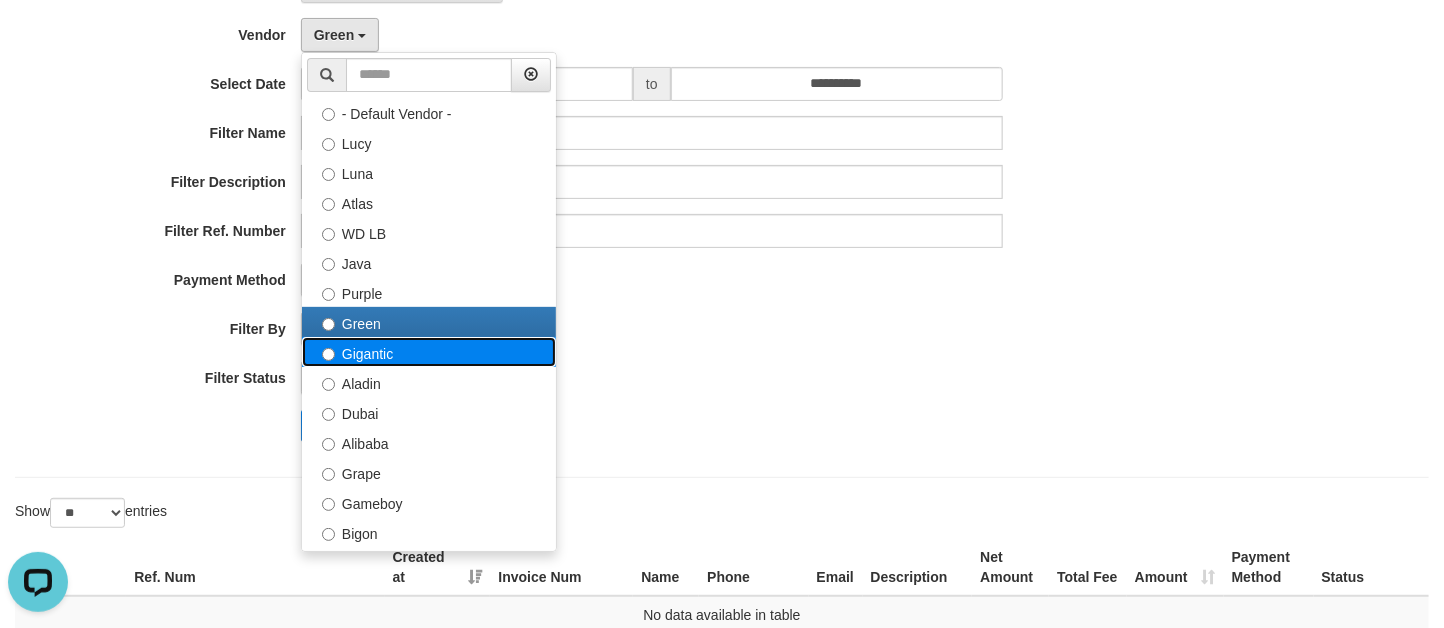 click on "Gigantic" at bounding box center [429, 352] 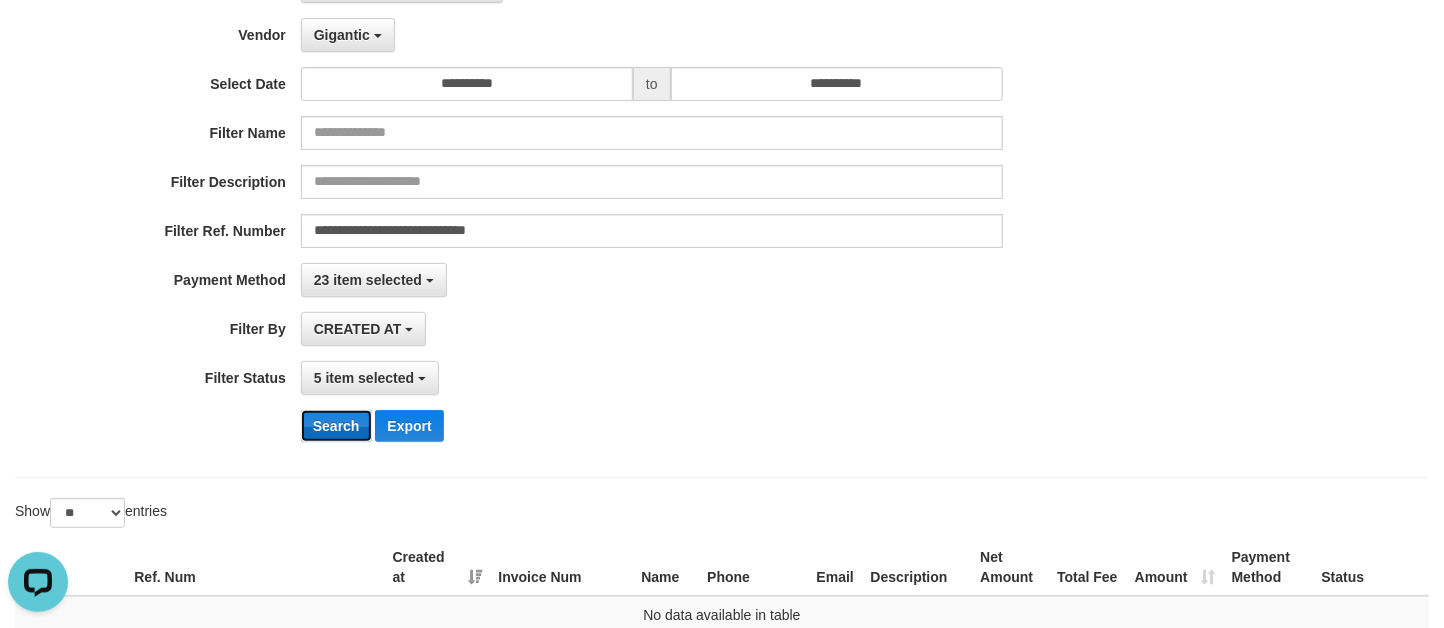 click on "Search" at bounding box center (336, 426) 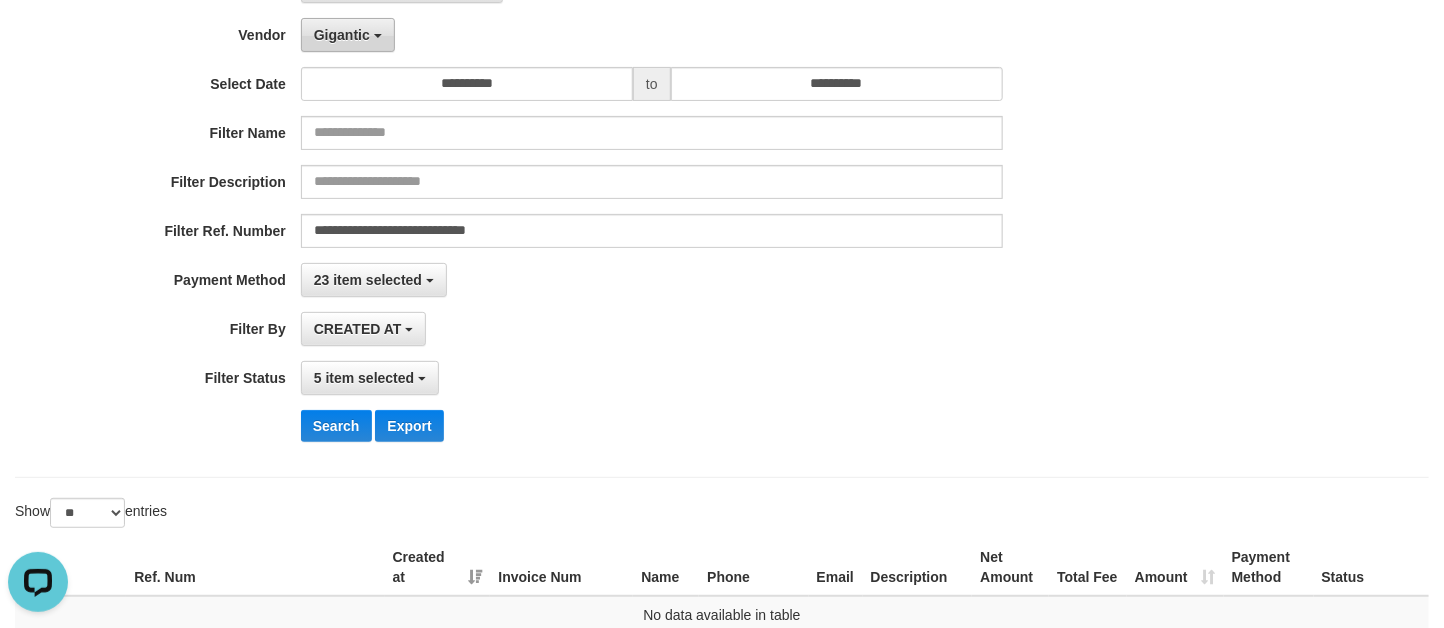 click on "Gigantic" at bounding box center (342, 35) 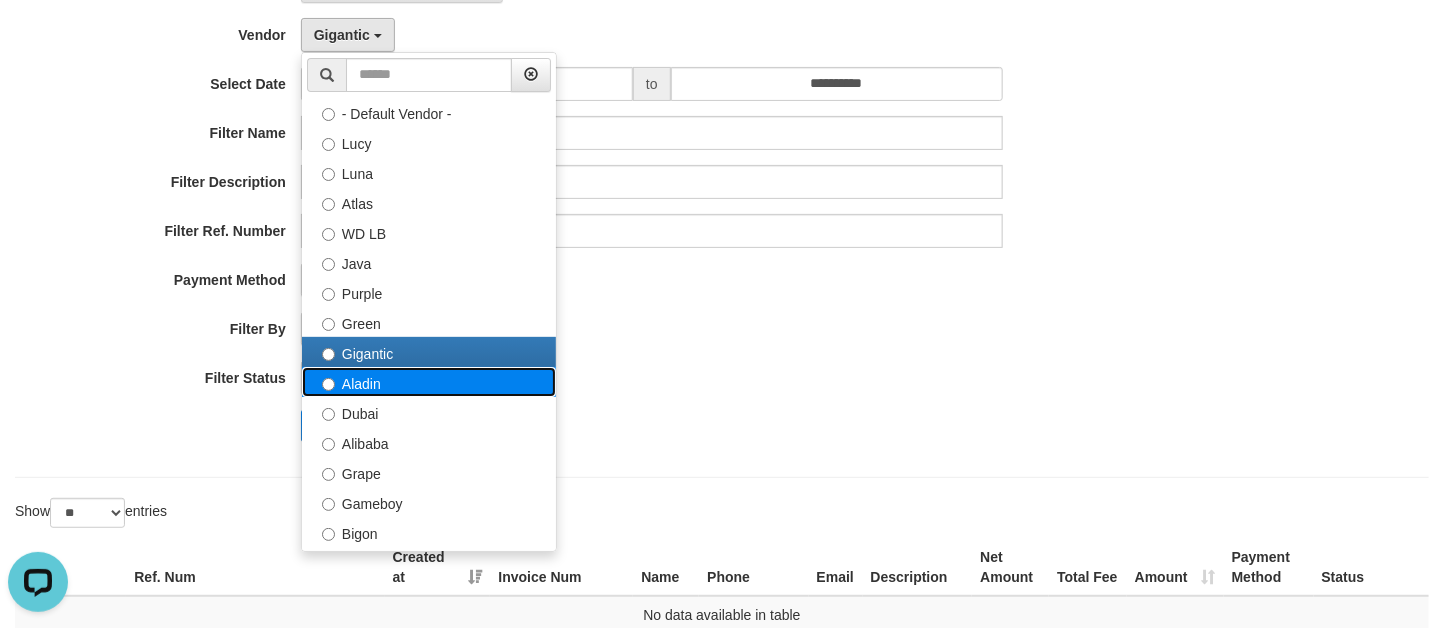 click on "Aladin" at bounding box center (429, 382) 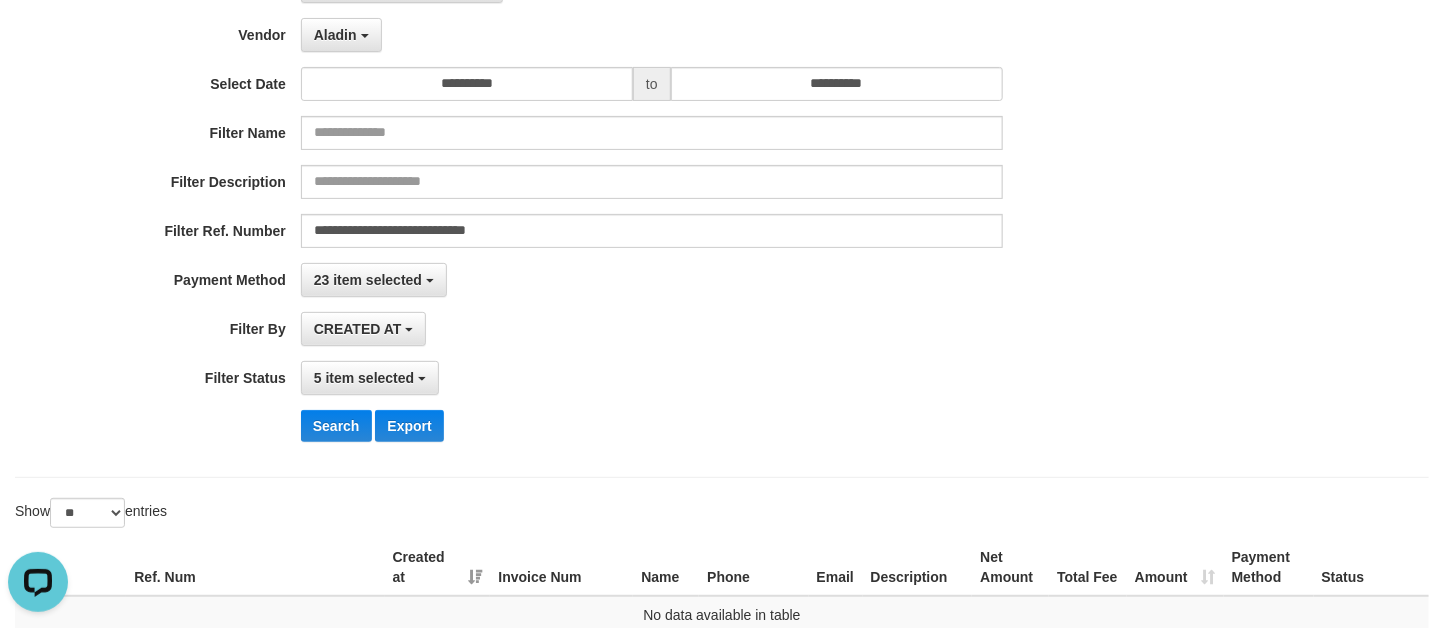click on "**********" at bounding box center [601, 213] 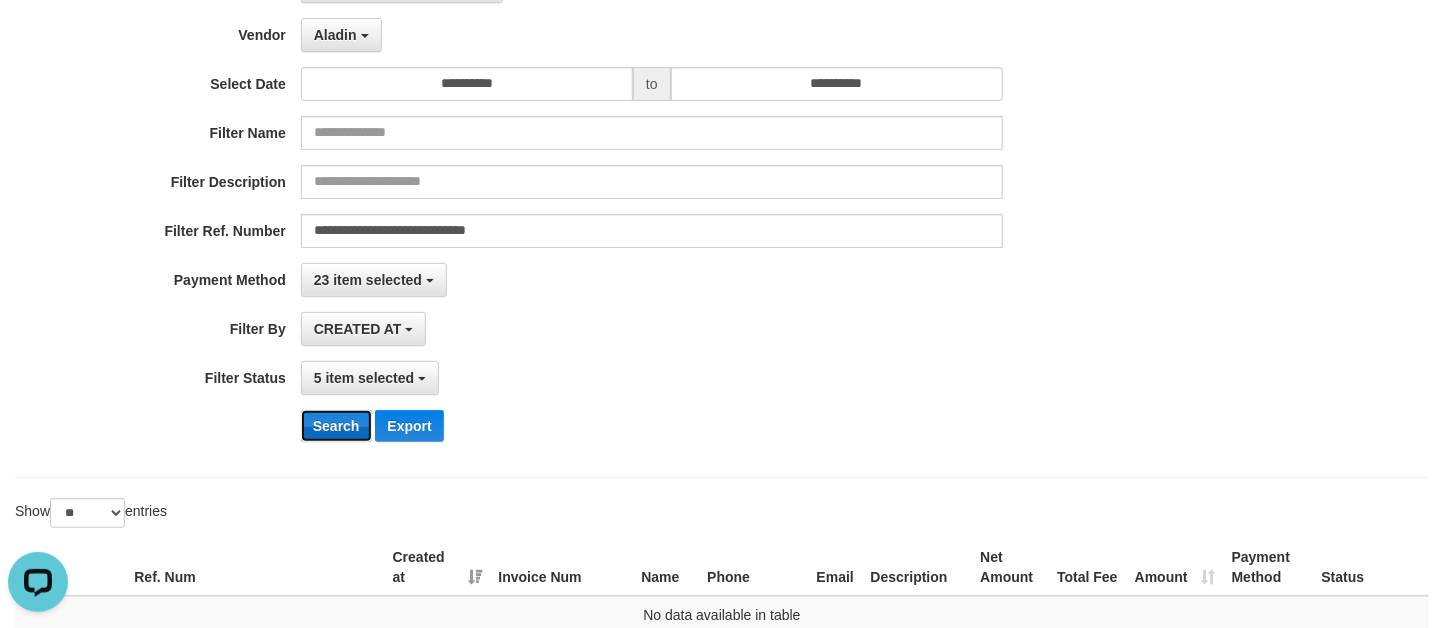 click on "Search" at bounding box center (336, 426) 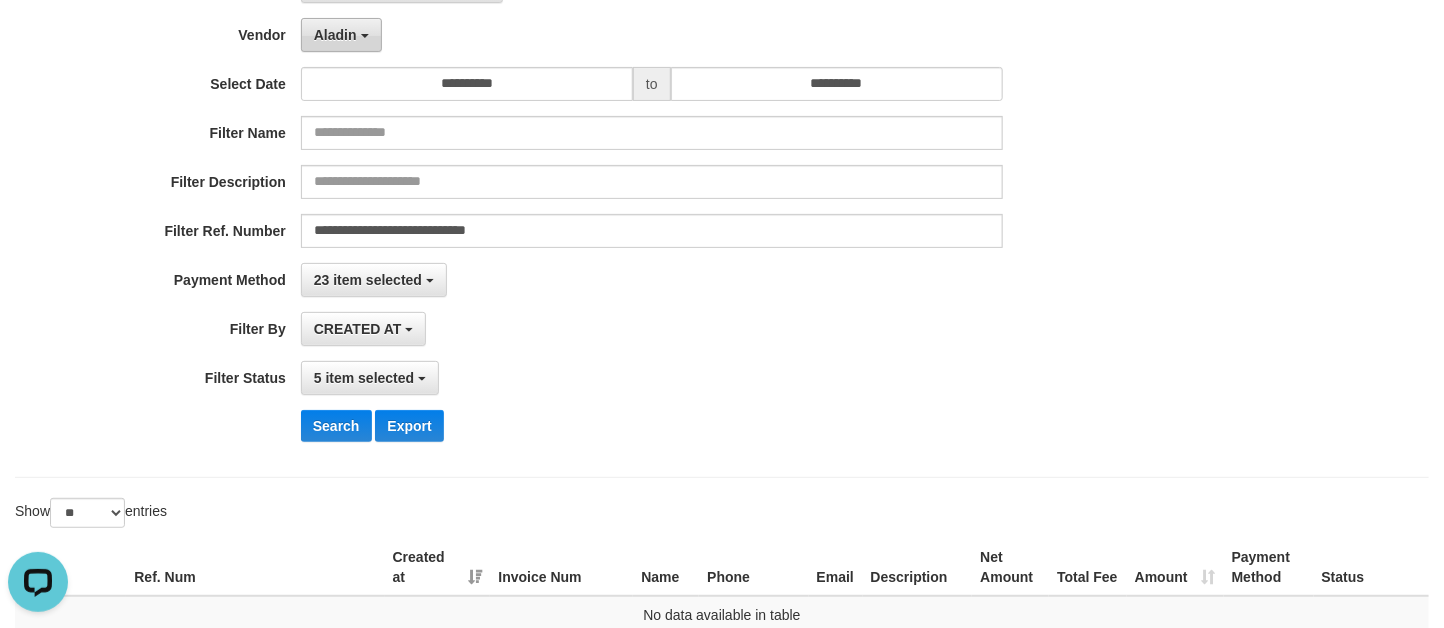 click on "Aladin" at bounding box center (335, 35) 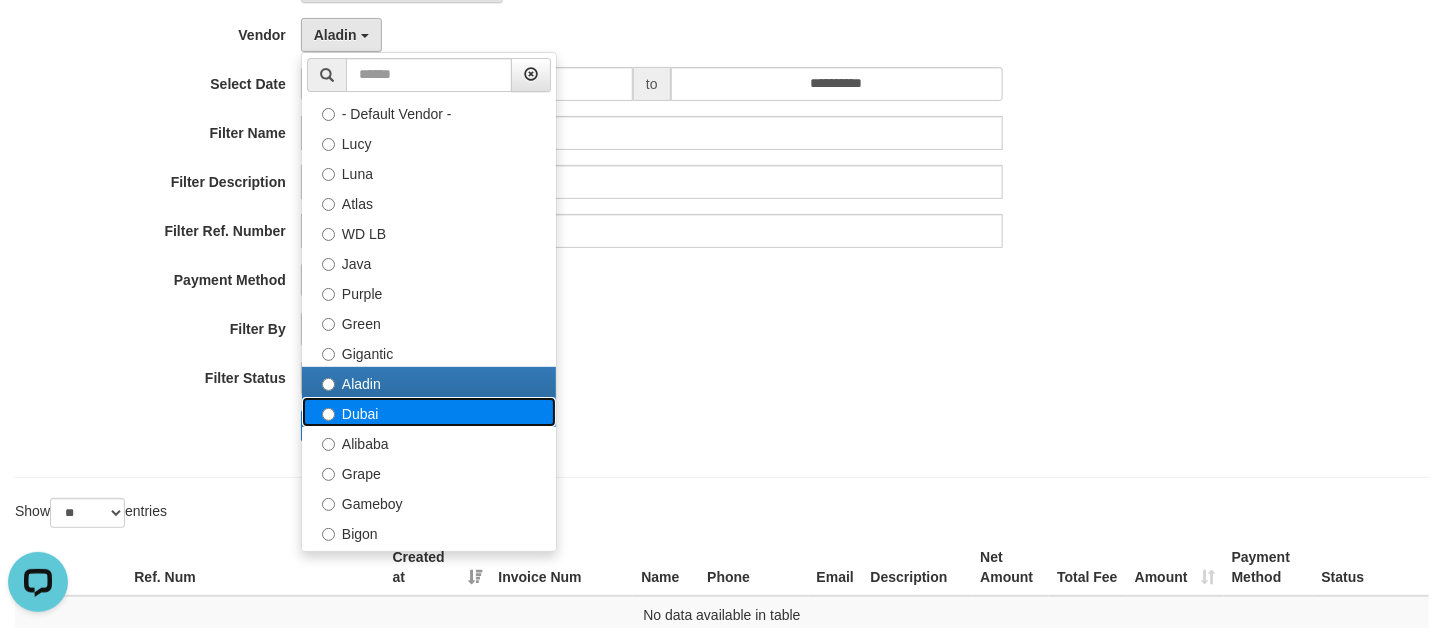 click on "Dubai" at bounding box center [429, 412] 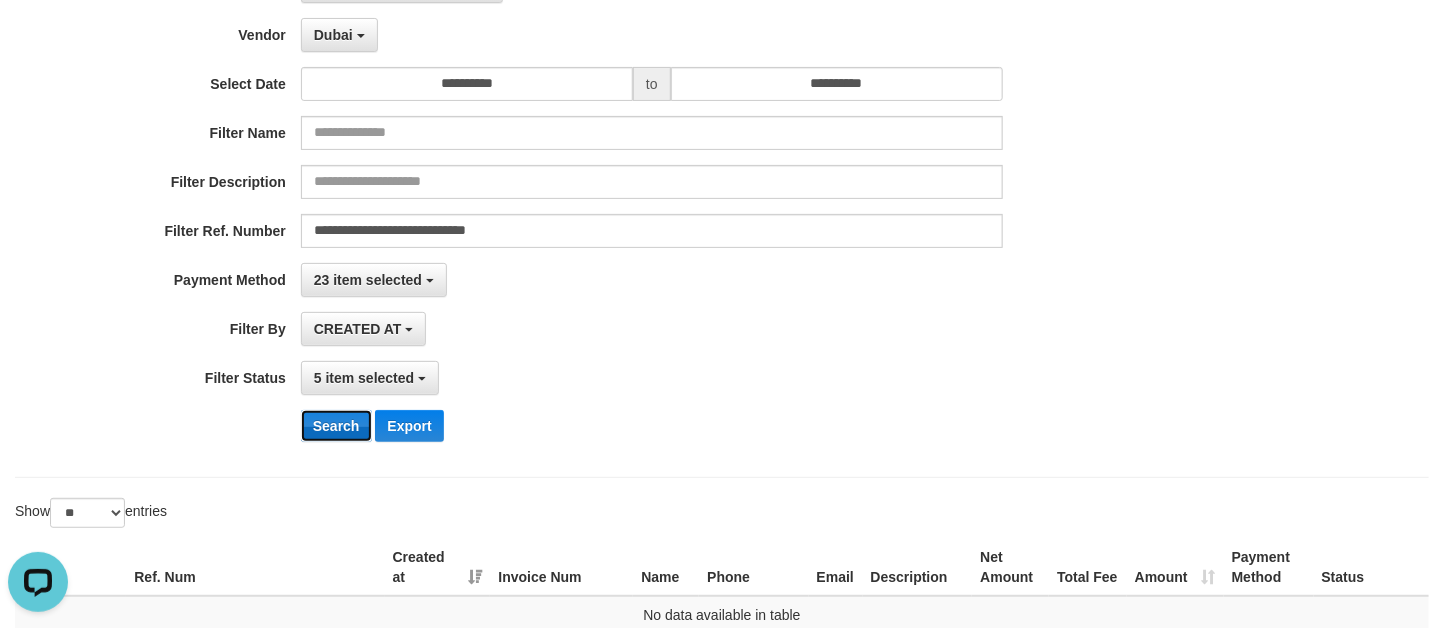 click on "Search" at bounding box center [336, 426] 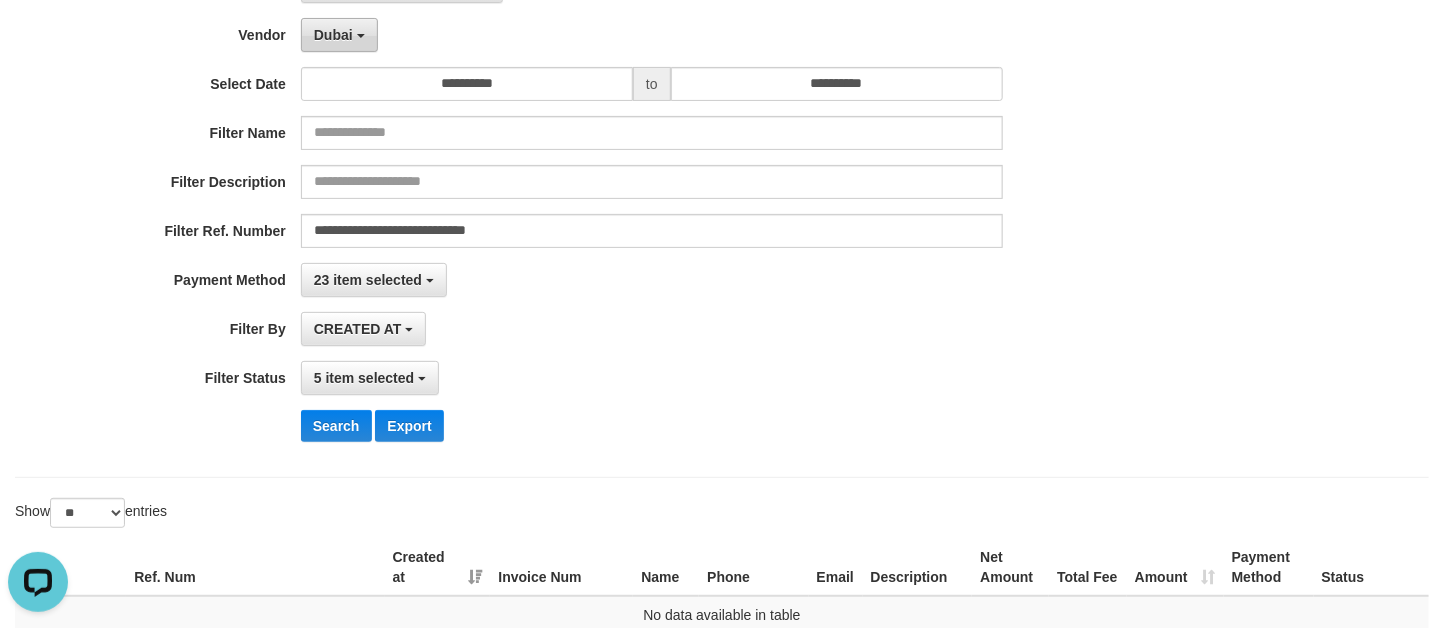 click on "Dubai" at bounding box center [333, 35] 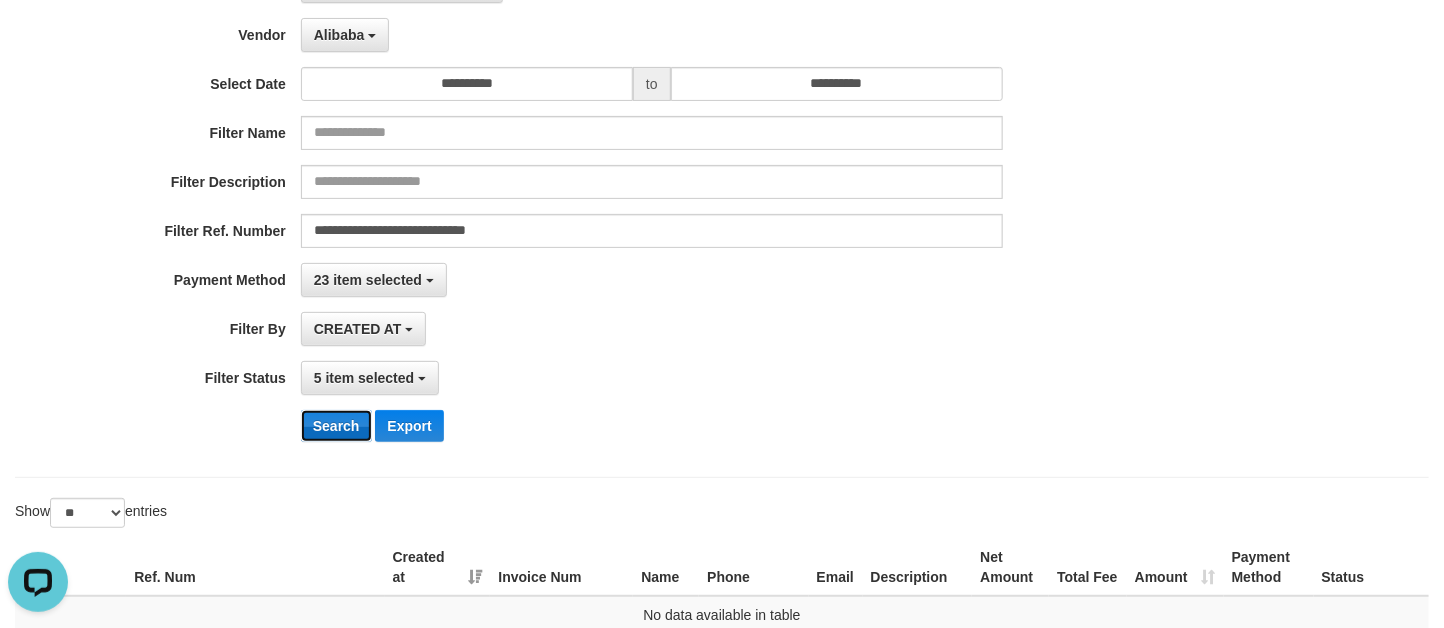 click on "Search" at bounding box center (336, 426) 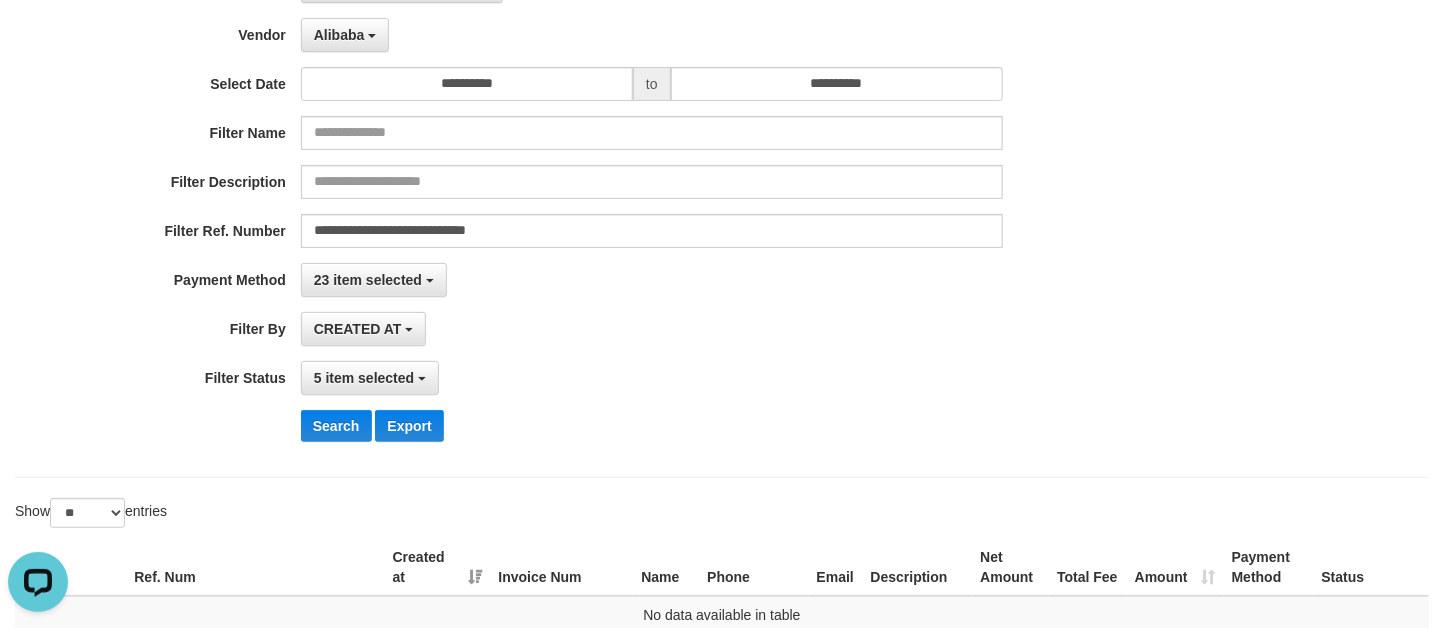 click on "**********" at bounding box center (601, 213) 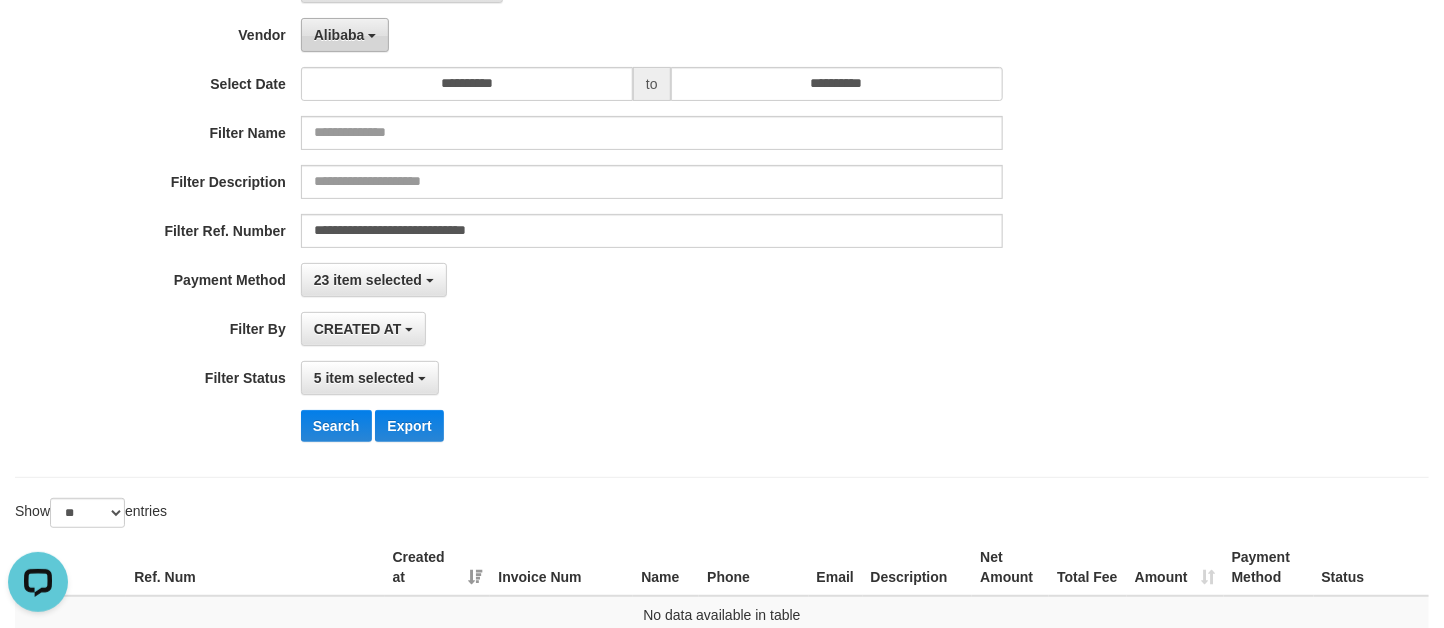 click on "Alibaba" at bounding box center (345, 35) 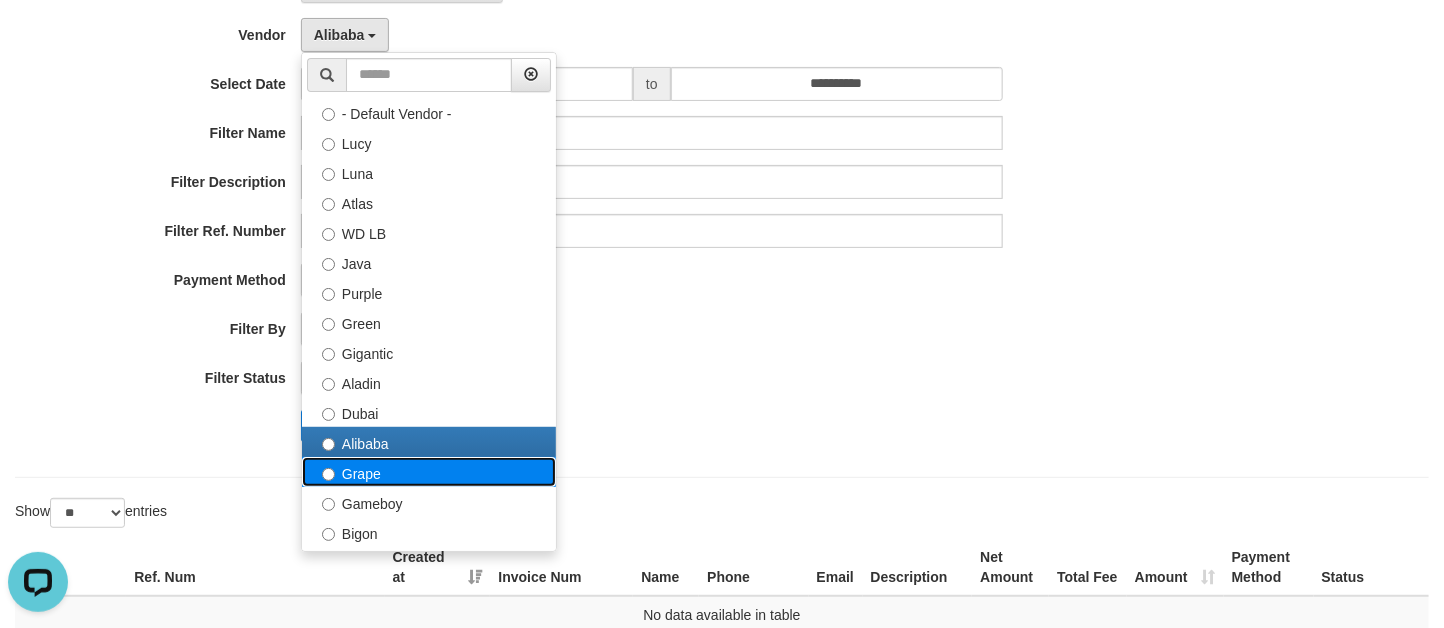 click on "Grape" at bounding box center [429, 472] 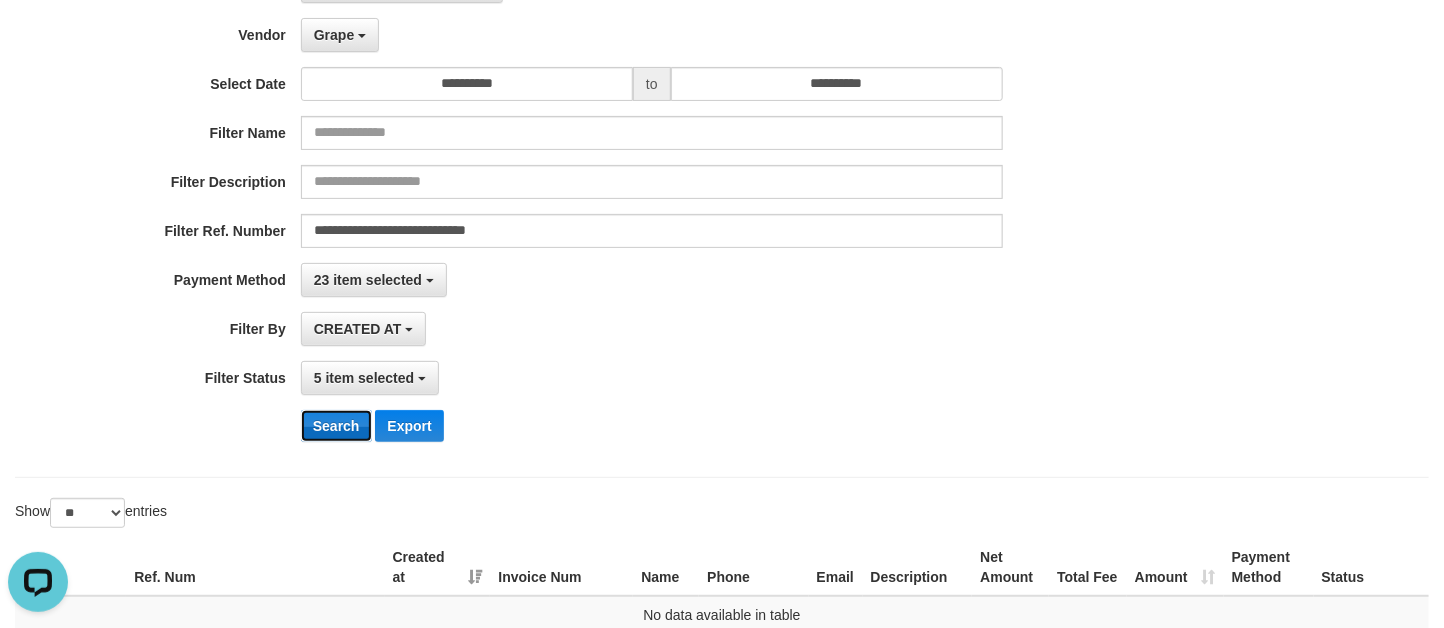 click on "Search" at bounding box center (336, 426) 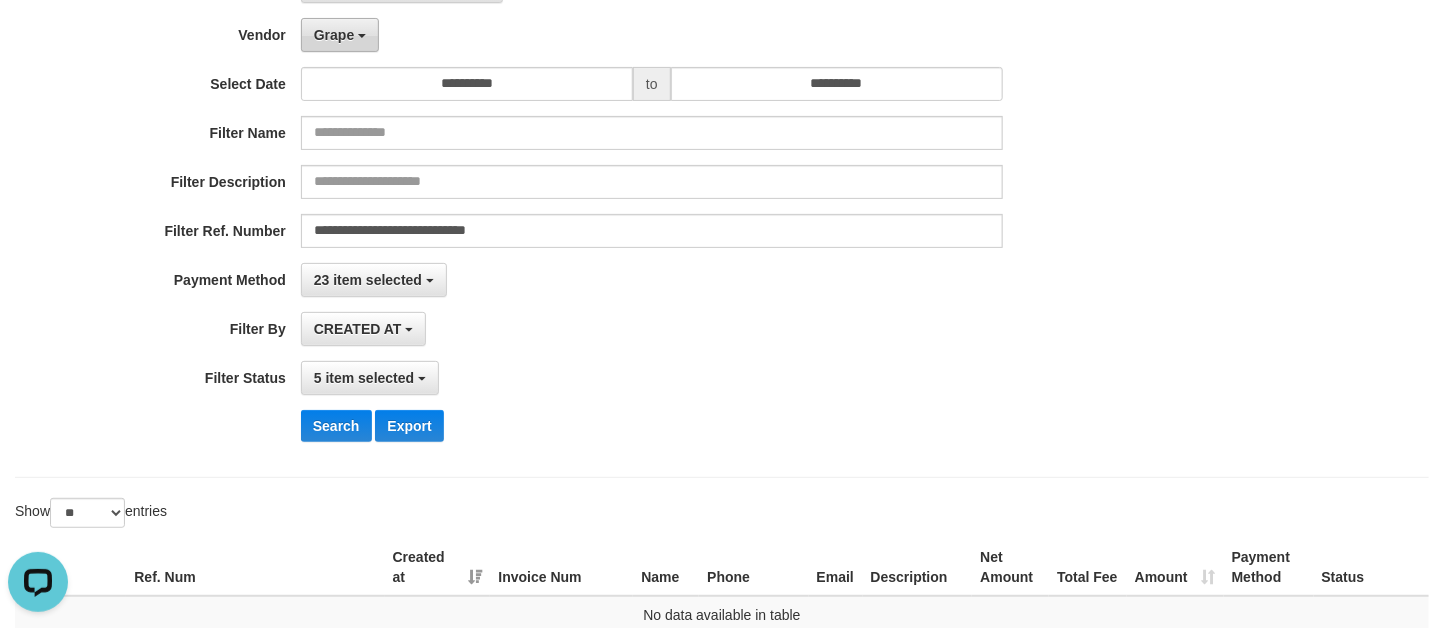 click on "Grape" at bounding box center (334, 35) 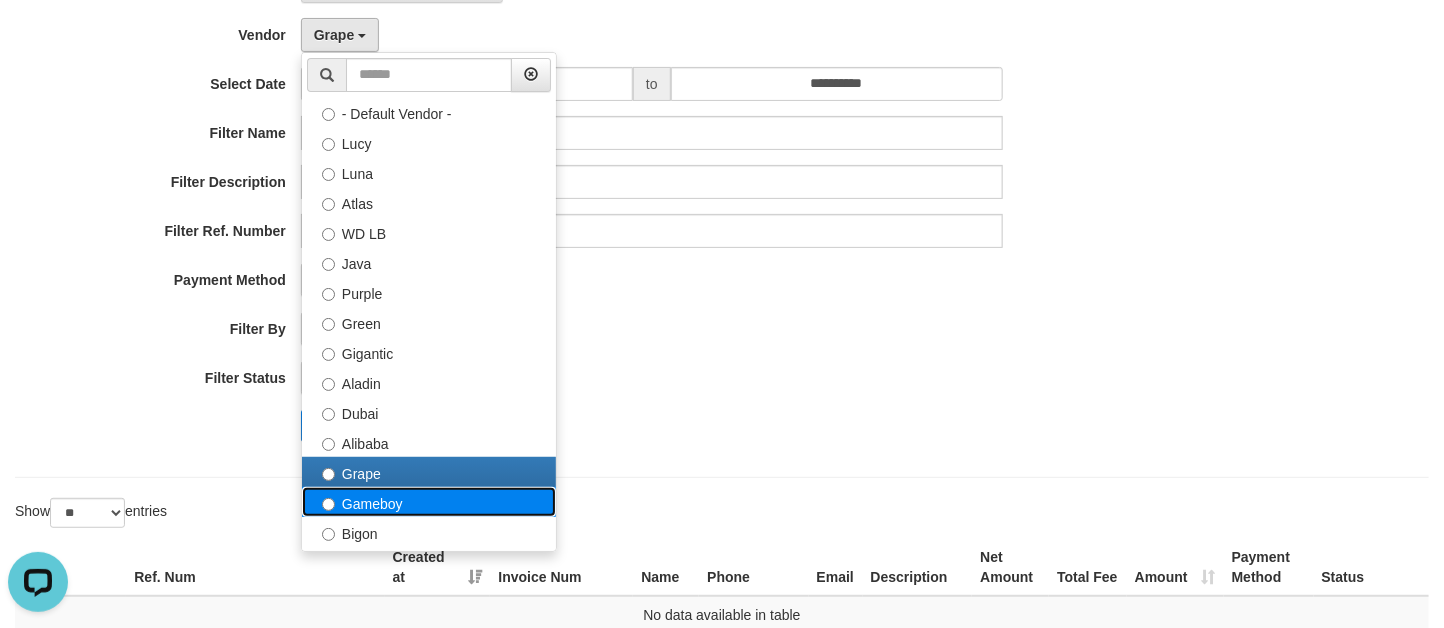 click on "Gameboy" at bounding box center [429, 502] 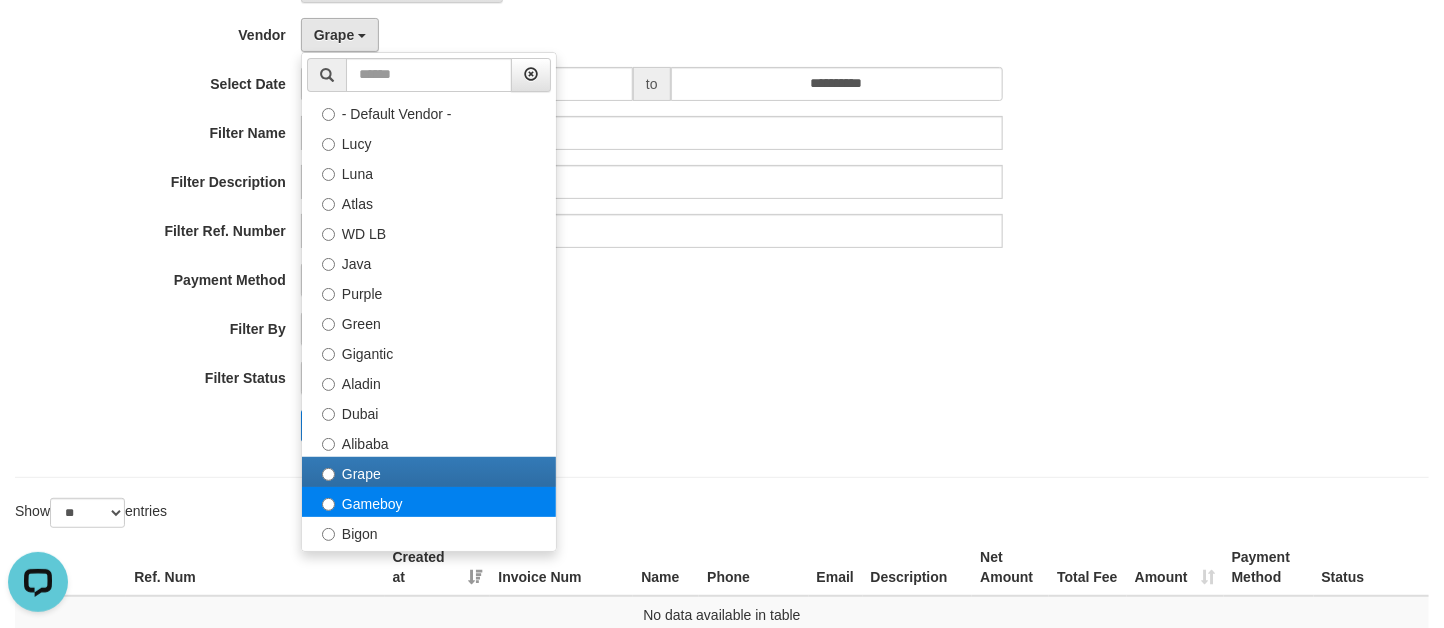 select on "**********" 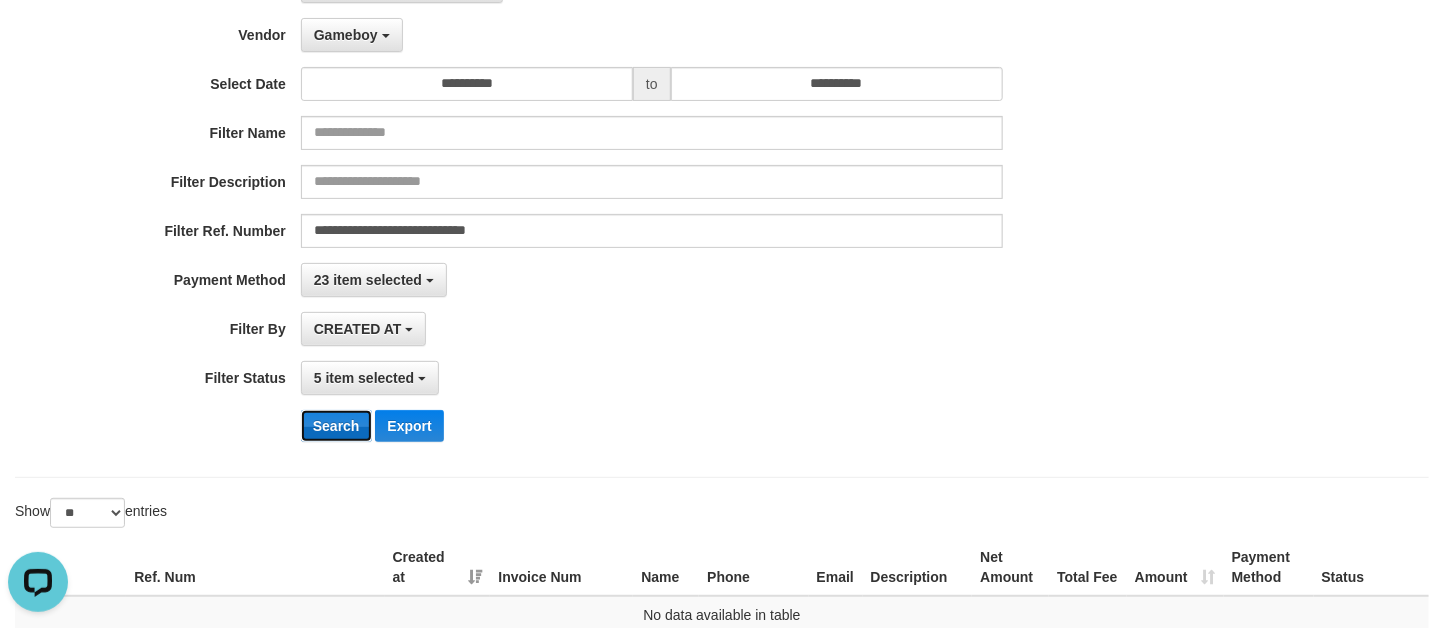 click on "Search" at bounding box center [336, 426] 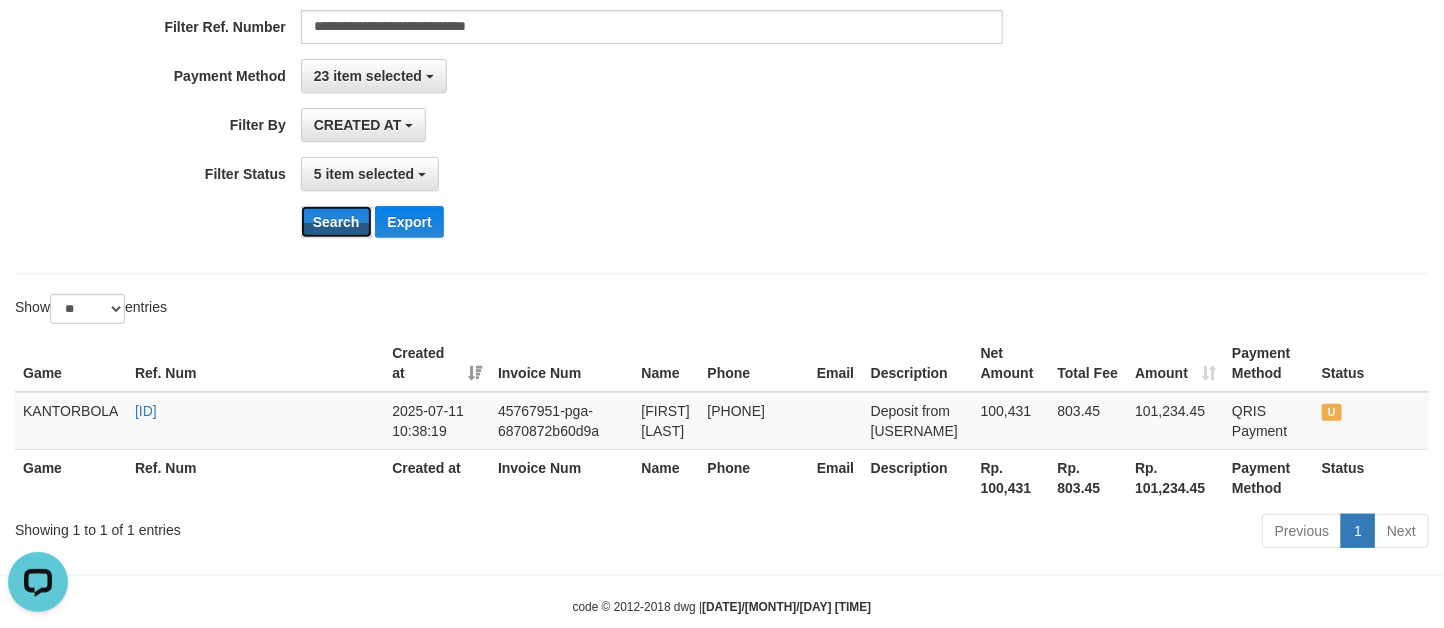 scroll, scrollTop: 406, scrollLeft: 0, axis: vertical 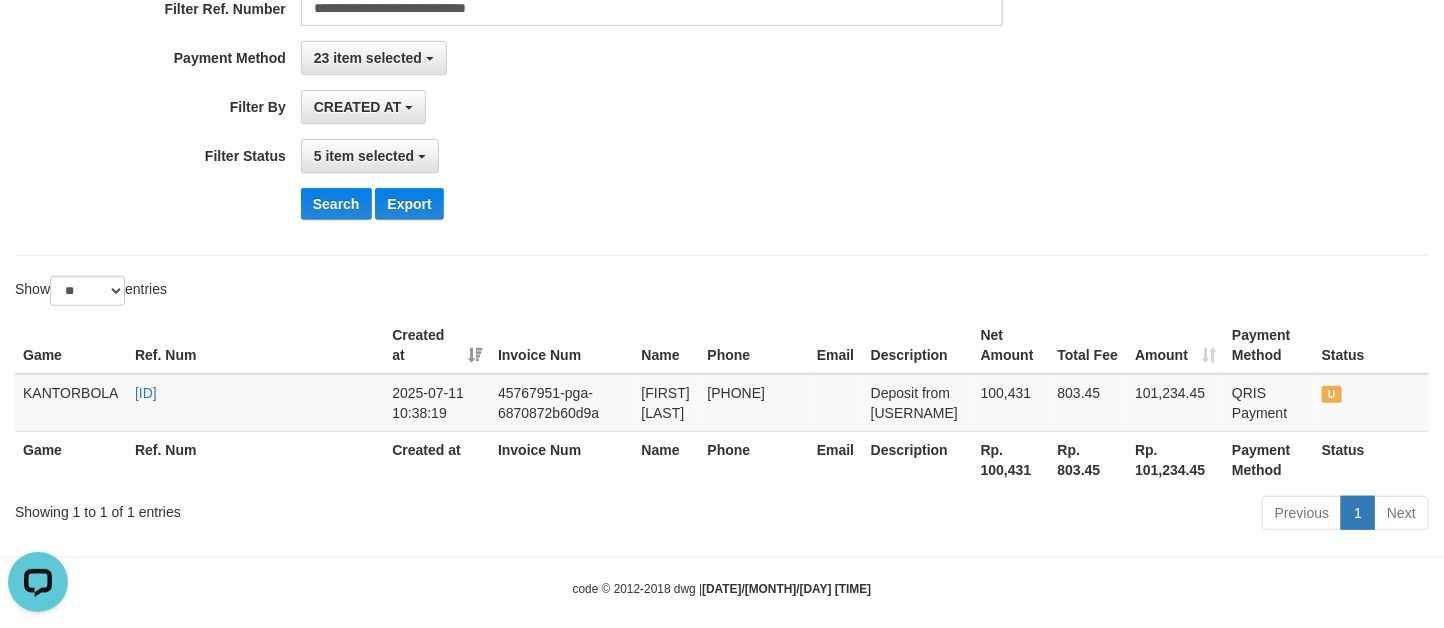 click on "5 item selected    SELECT ALL  - ALL -  SELECT STATUS
PENDING/UNPAID
PAID
CANCELED
EXPIRED" at bounding box center [652, 156] 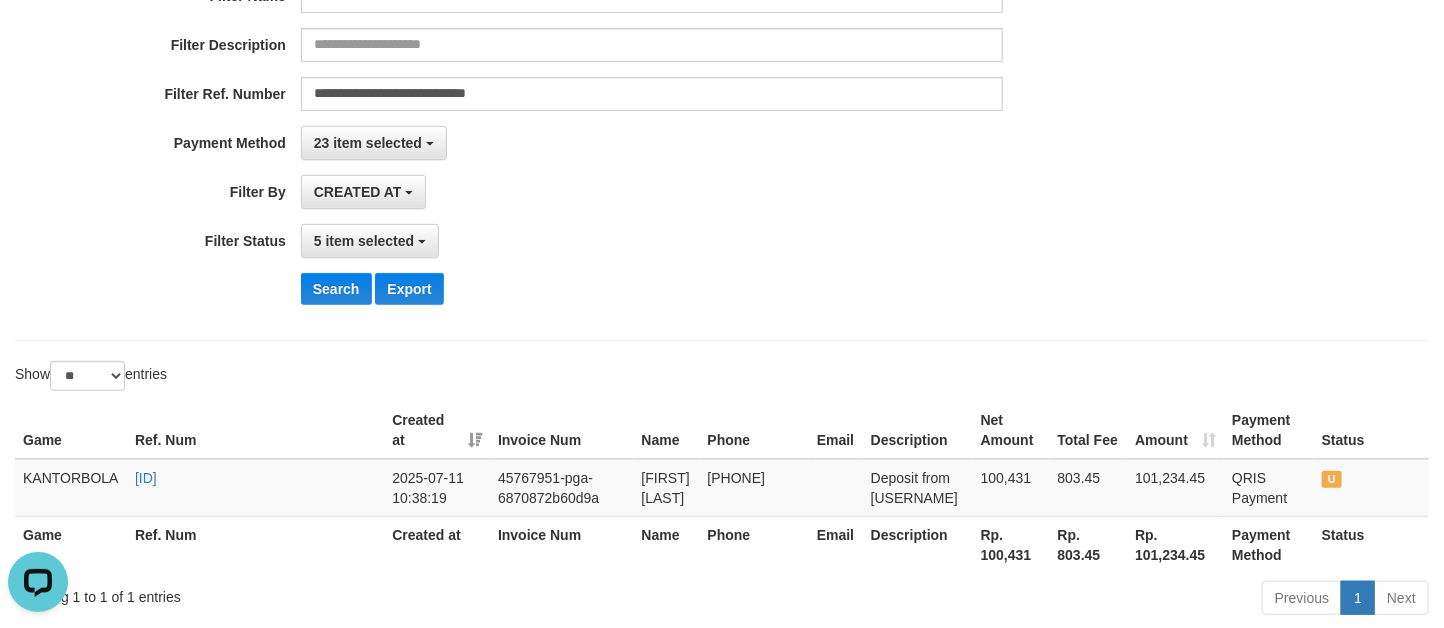 scroll, scrollTop: 73, scrollLeft: 0, axis: vertical 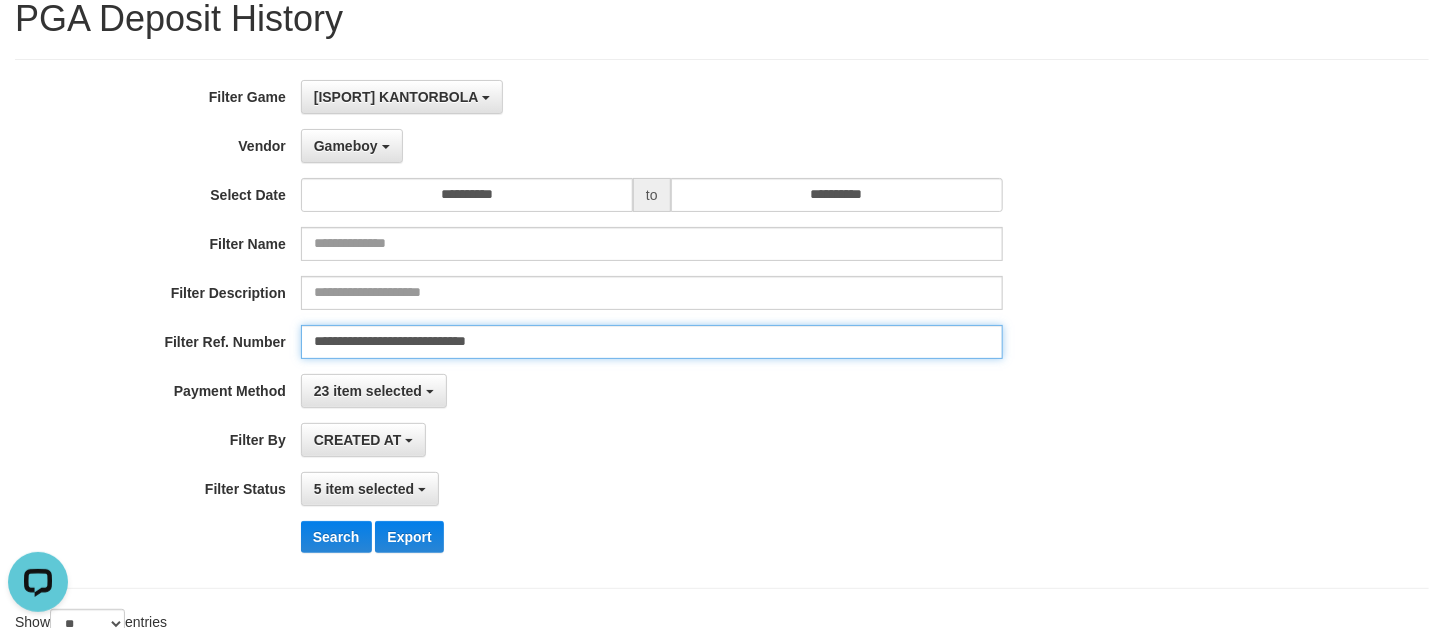 click on "**********" at bounding box center (652, 342) 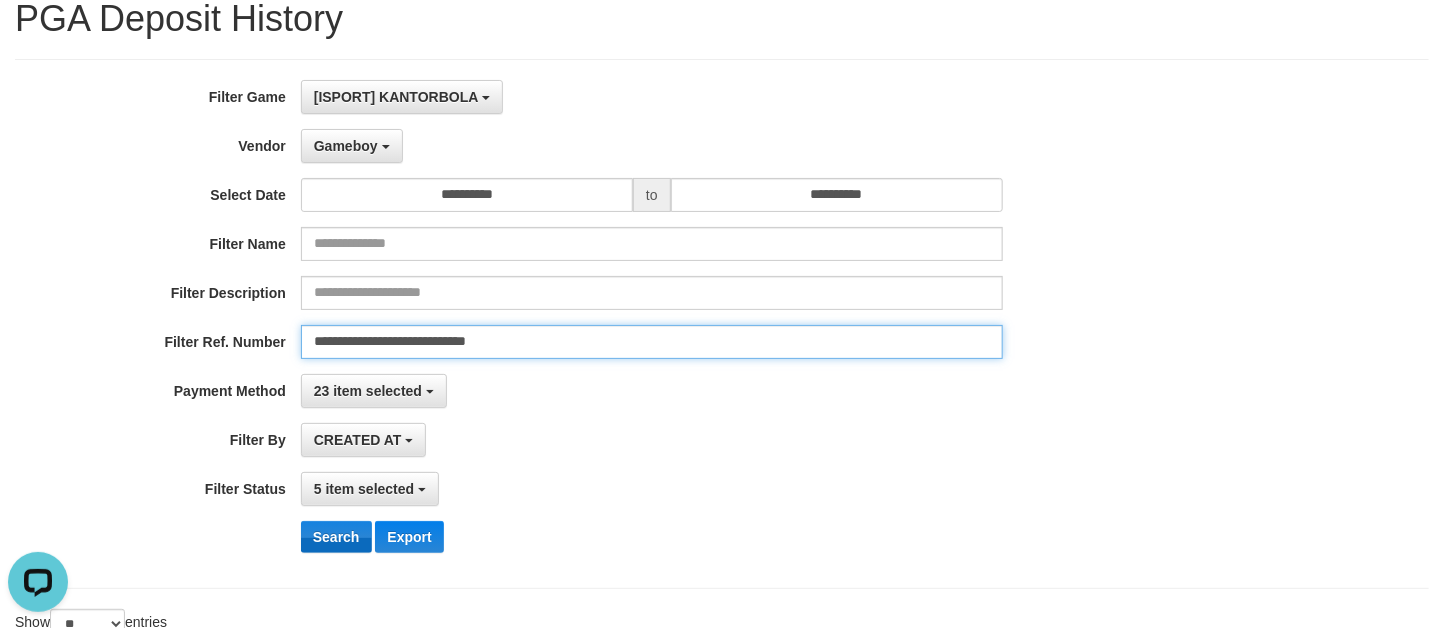 type on "**********" 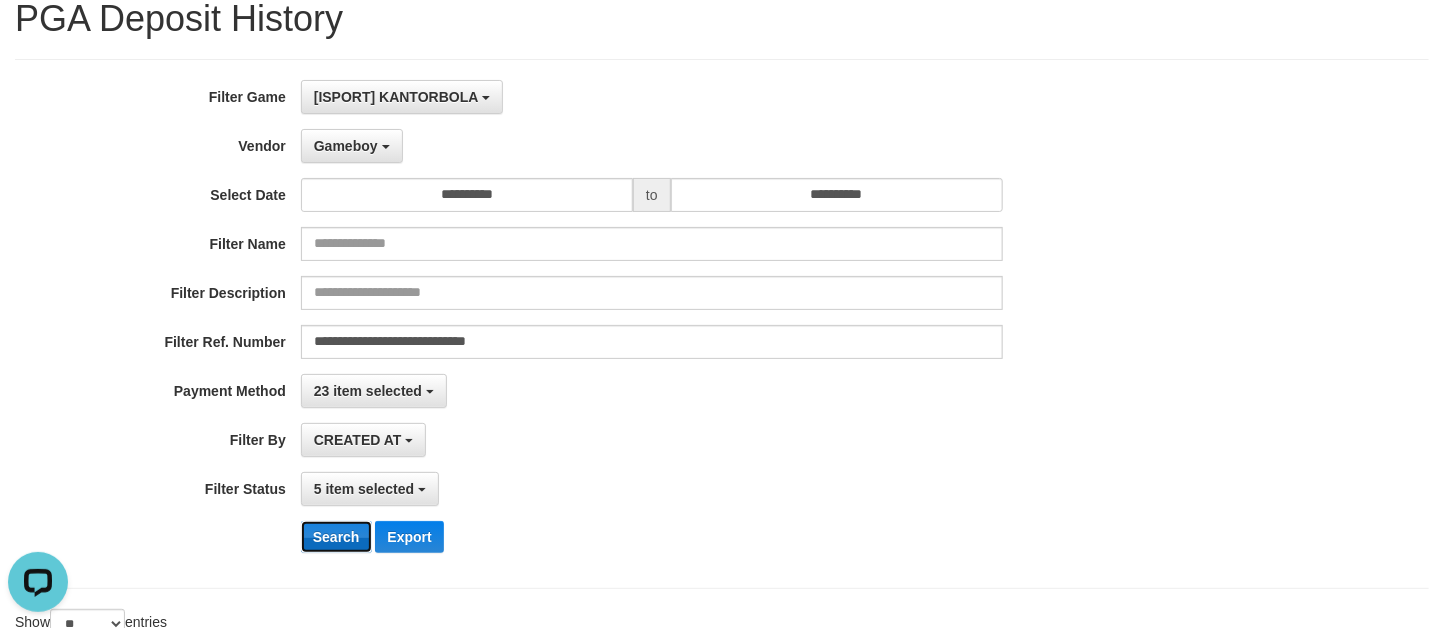 click on "Search" at bounding box center (336, 537) 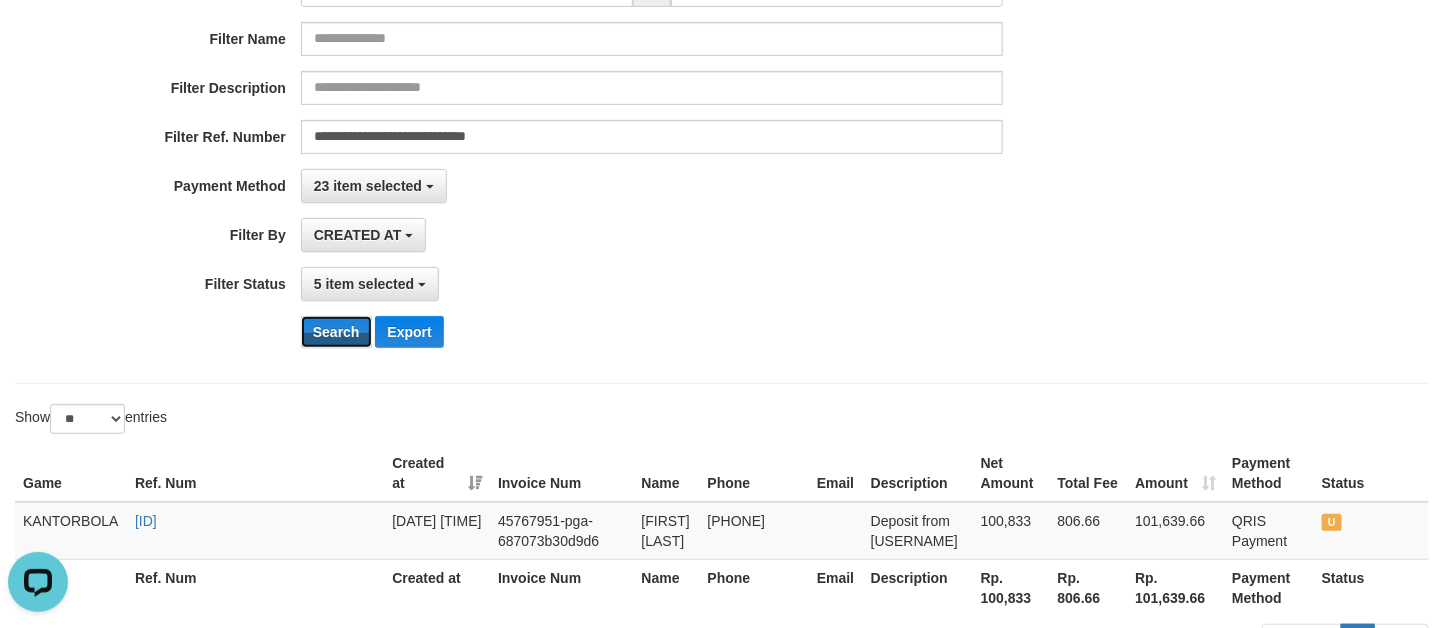 scroll, scrollTop: 295, scrollLeft: 0, axis: vertical 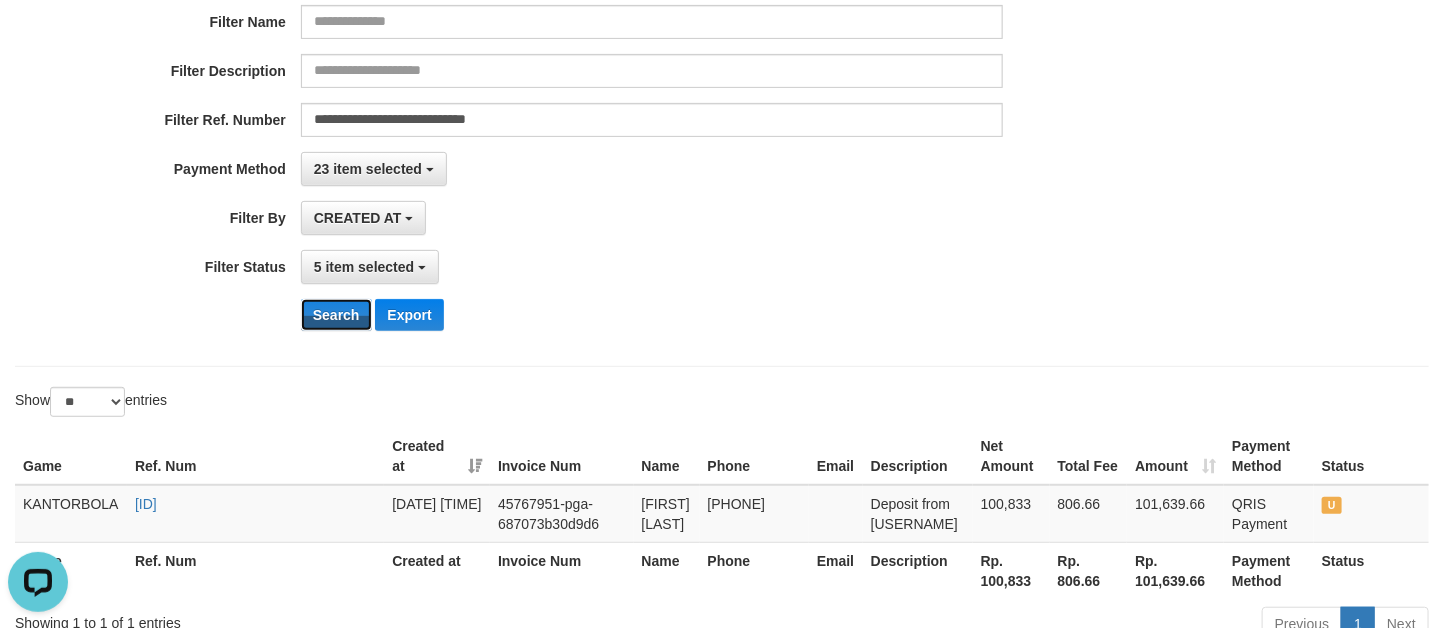 type 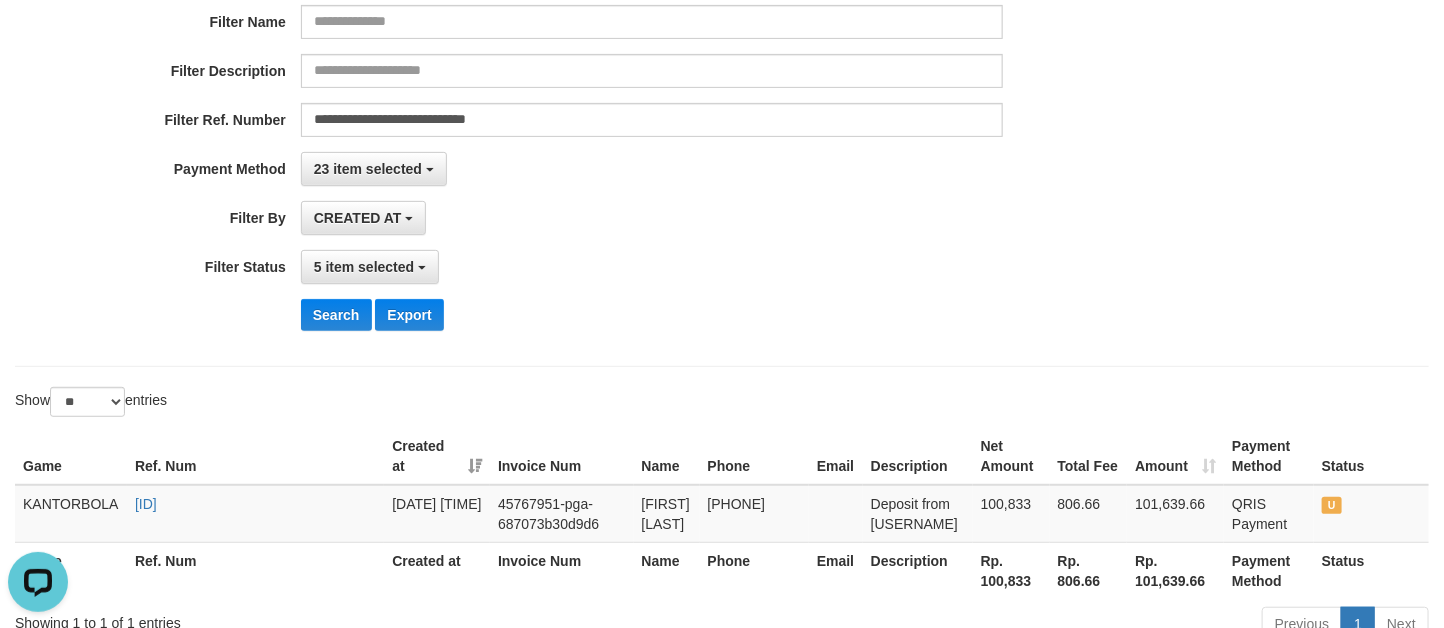drag, startPoint x: 692, startPoint y: 310, endPoint x: 1183, endPoint y: 450, distance: 510.56927 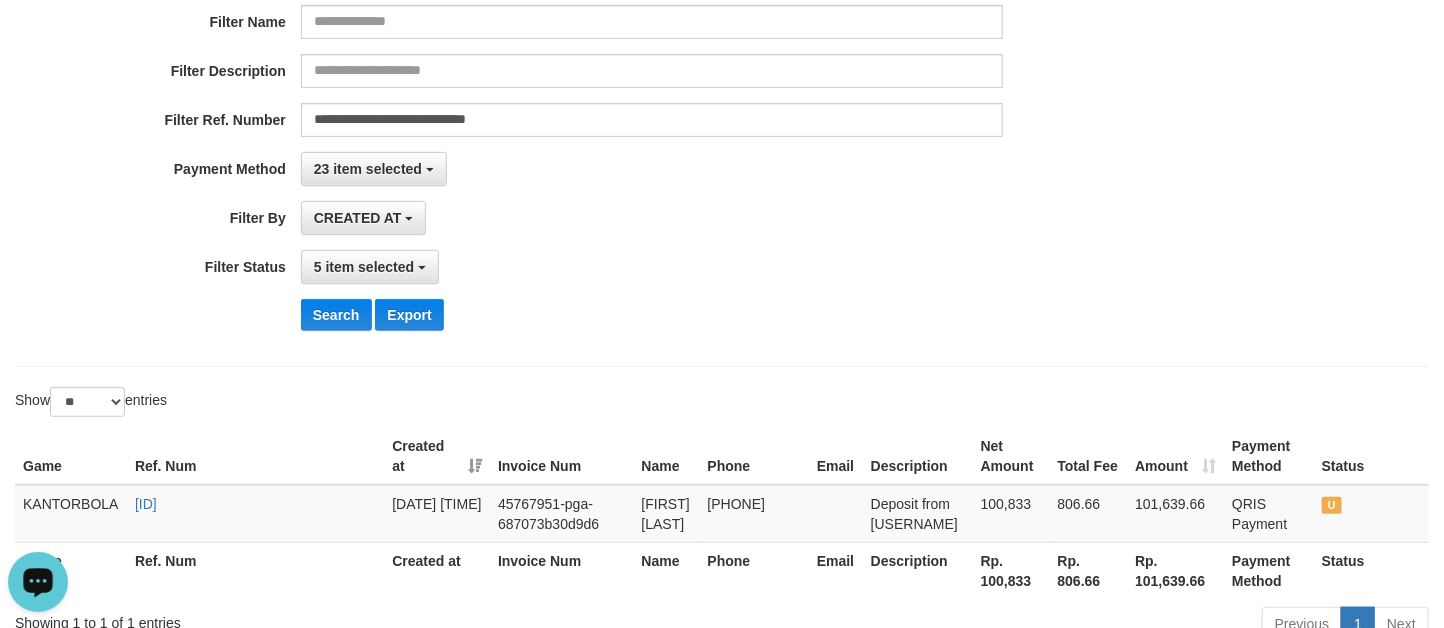 click 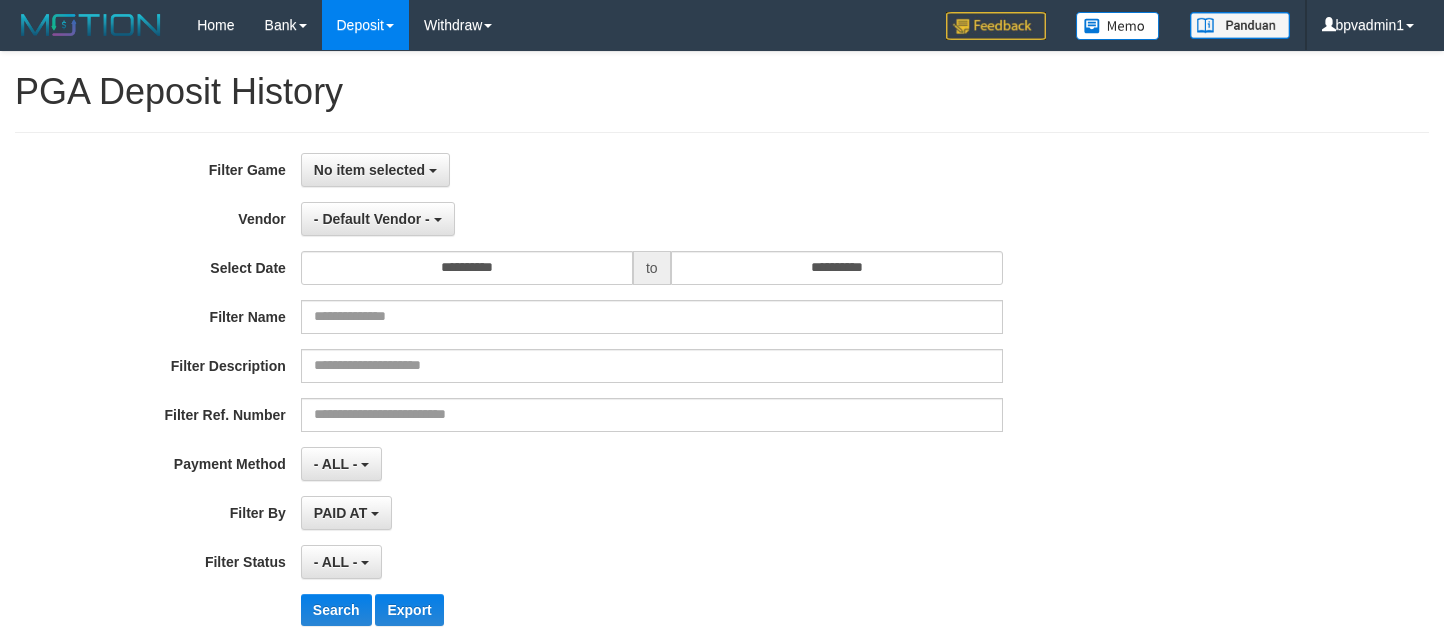 select 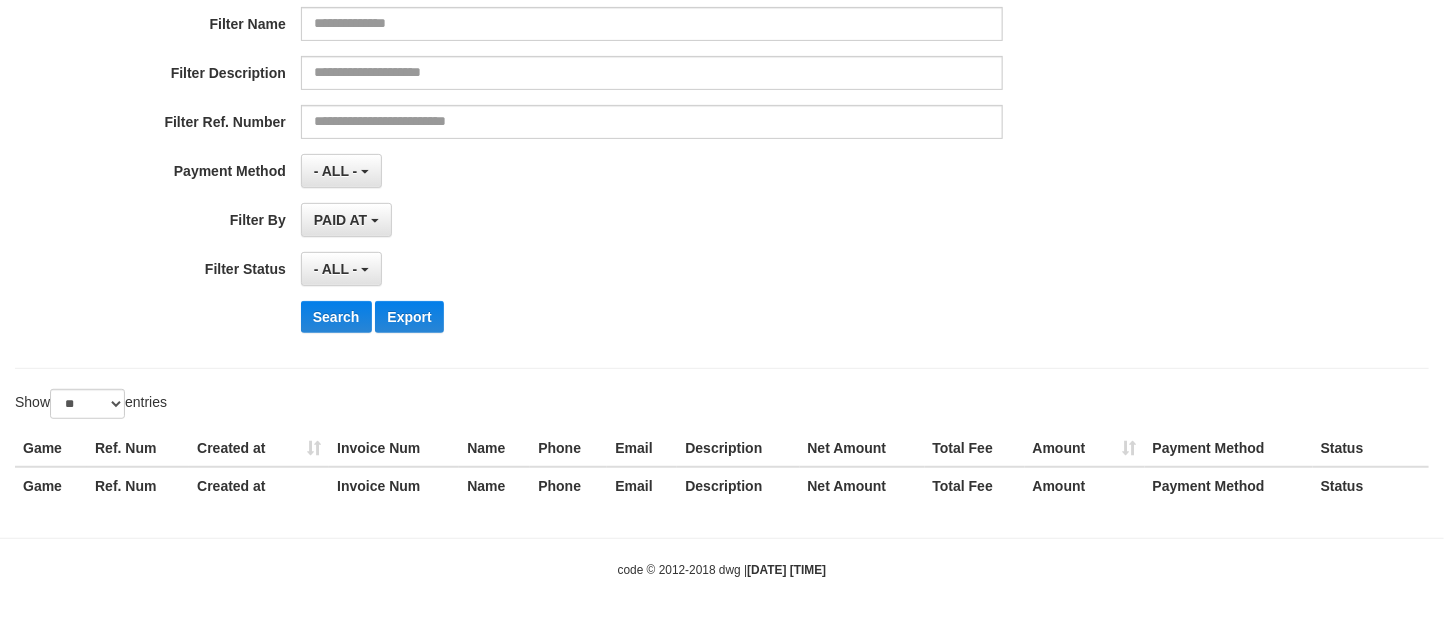 click on "**********" at bounding box center (722, 104) 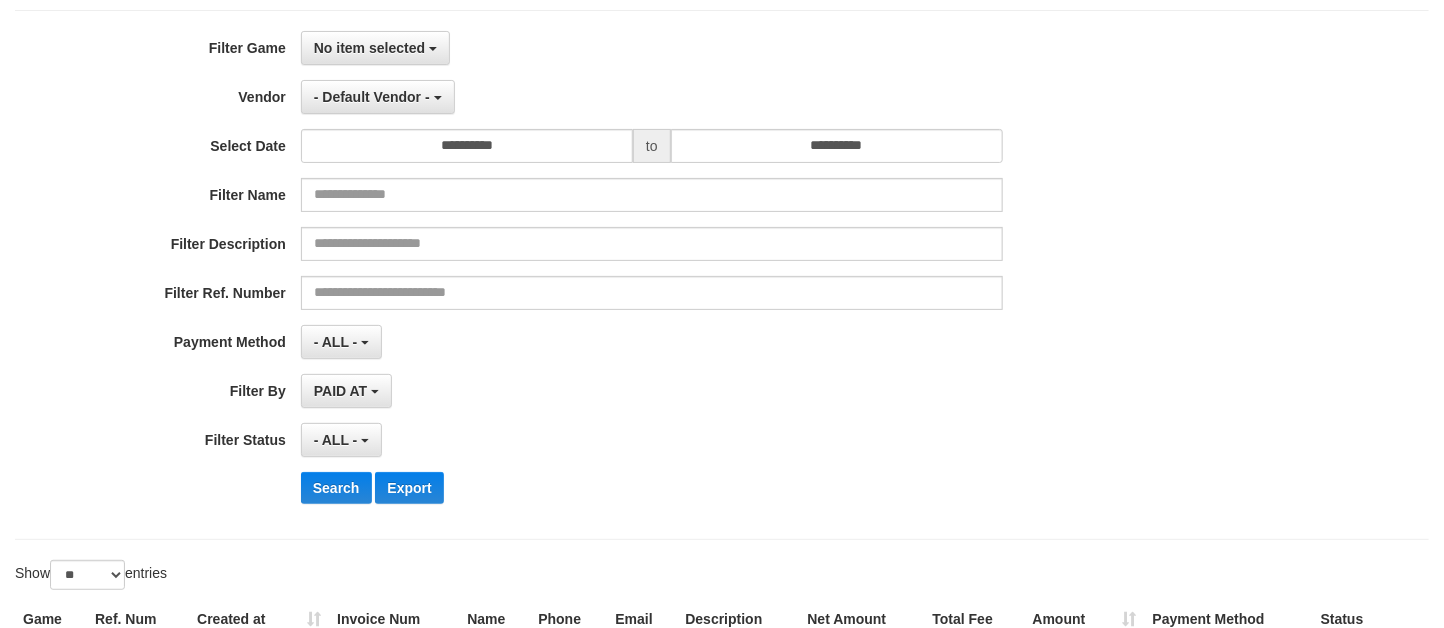 scroll, scrollTop: 0, scrollLeft: 0, axis: both 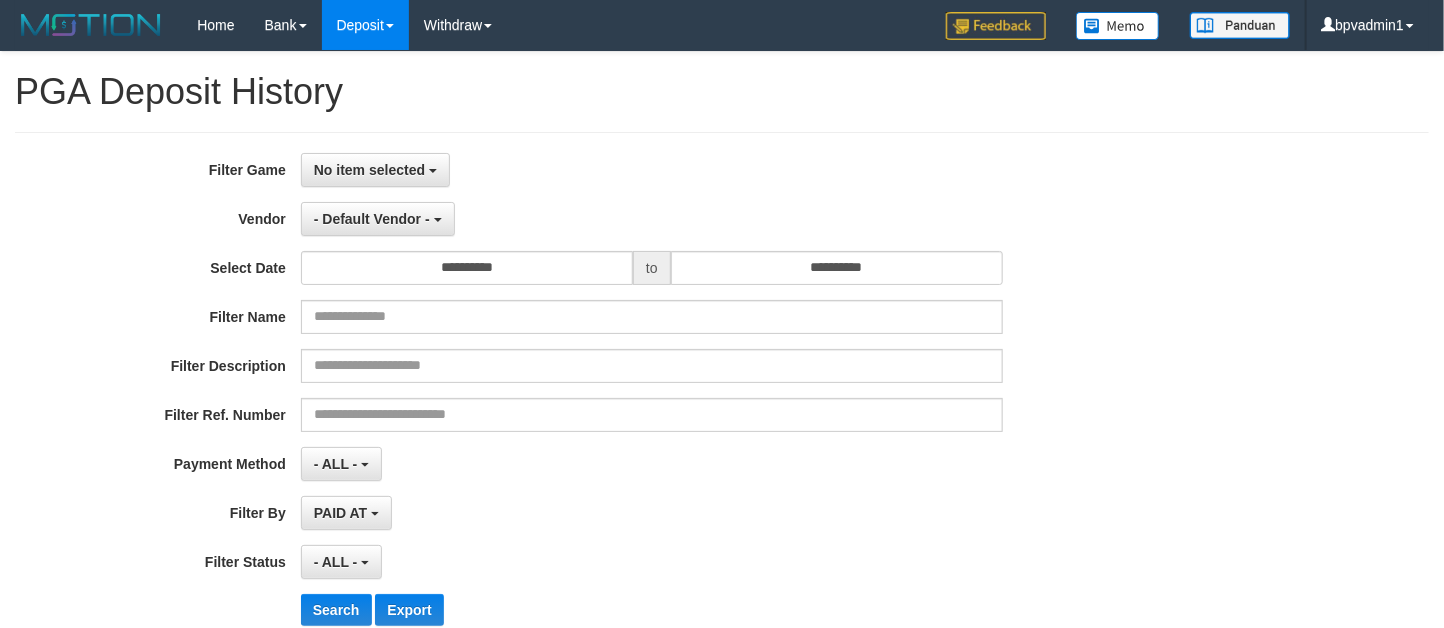 click on "**********" at bounding box center (722, 397) 